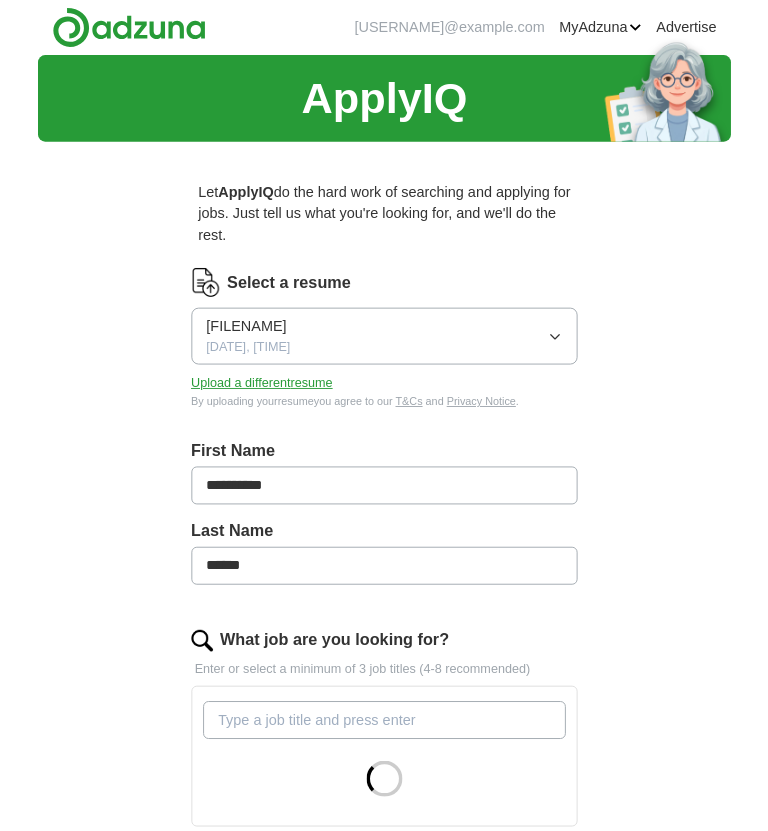 scroll, scrollTop: 3, scrollLeft: 0, axis: vertical 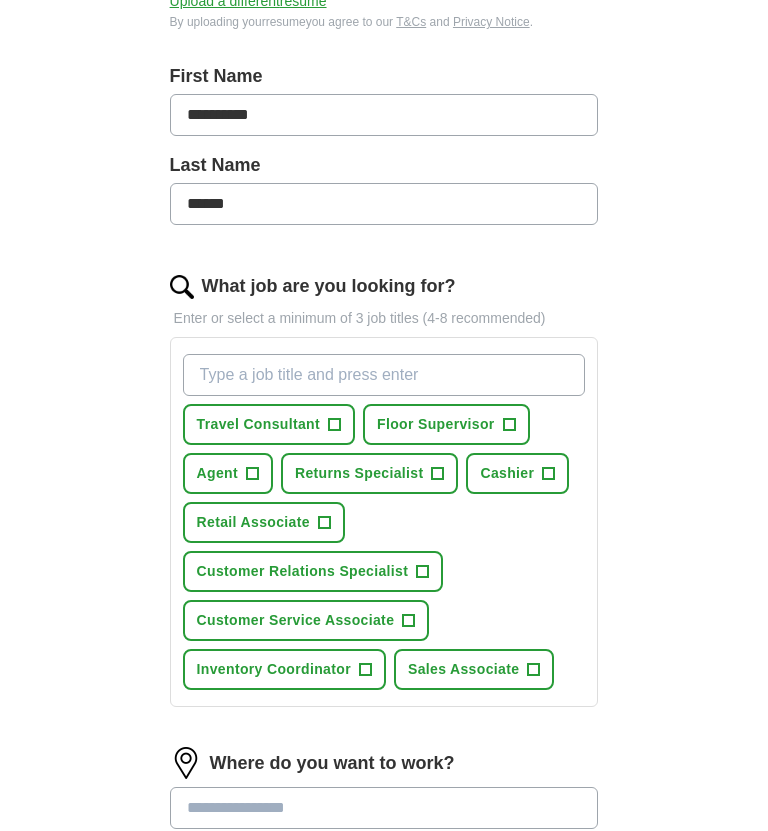 click on "Customer Service Associate" at bounding box center [296, 620] 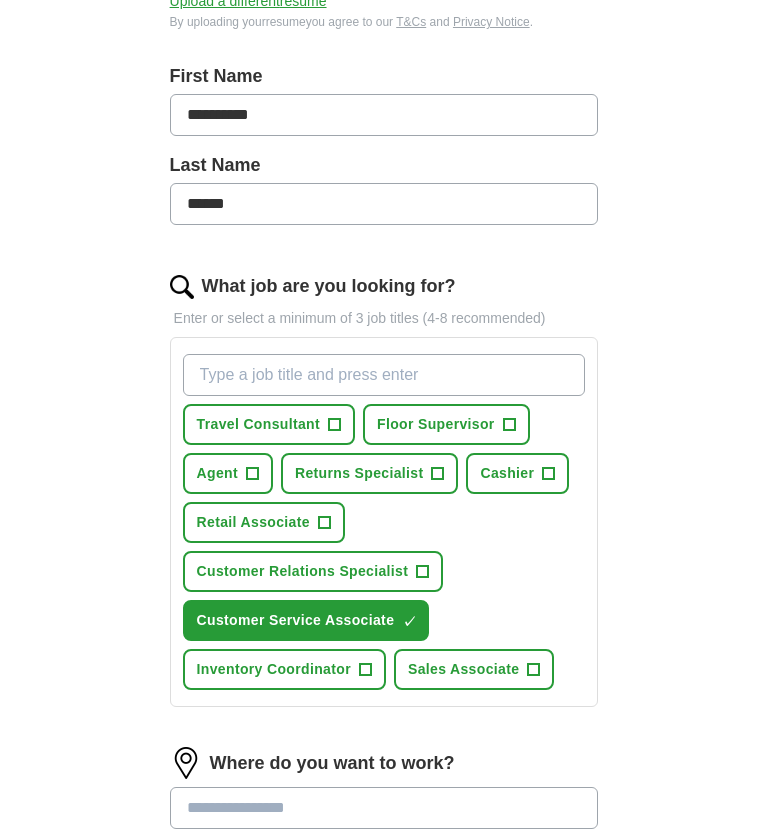 click on "Sales Associate" at bounding box center (463, 669) 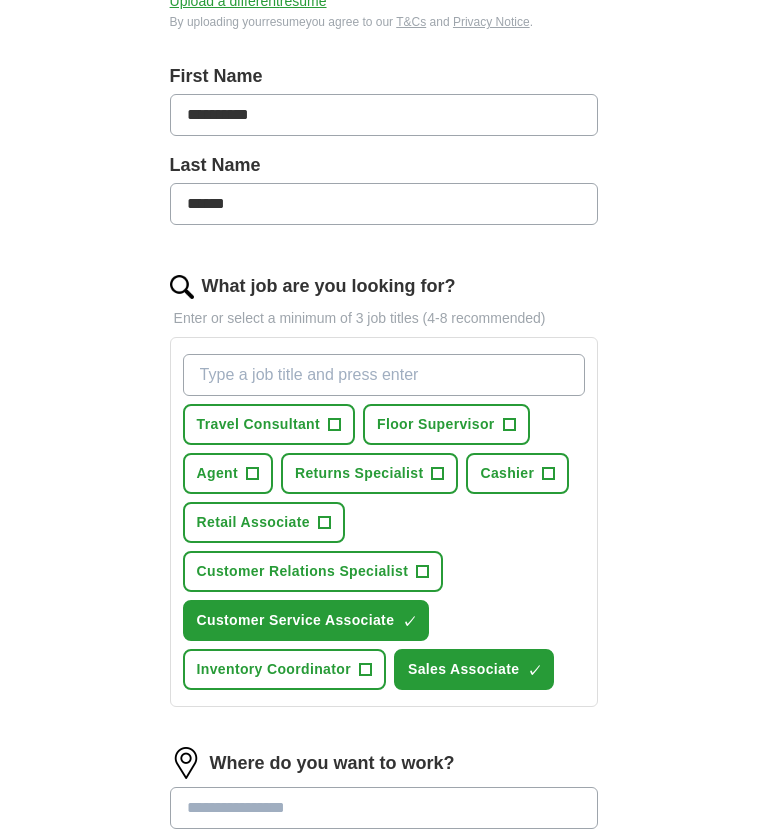 click on "Retail Associate +" at bounding box center [264, 522] 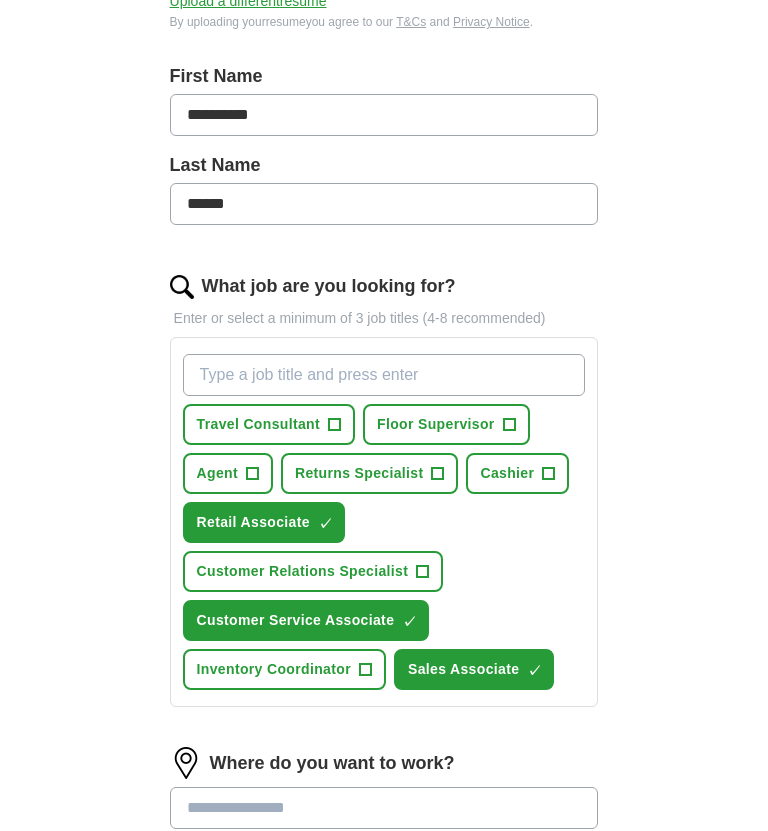 click on "+" at bounding box center [549, 474] 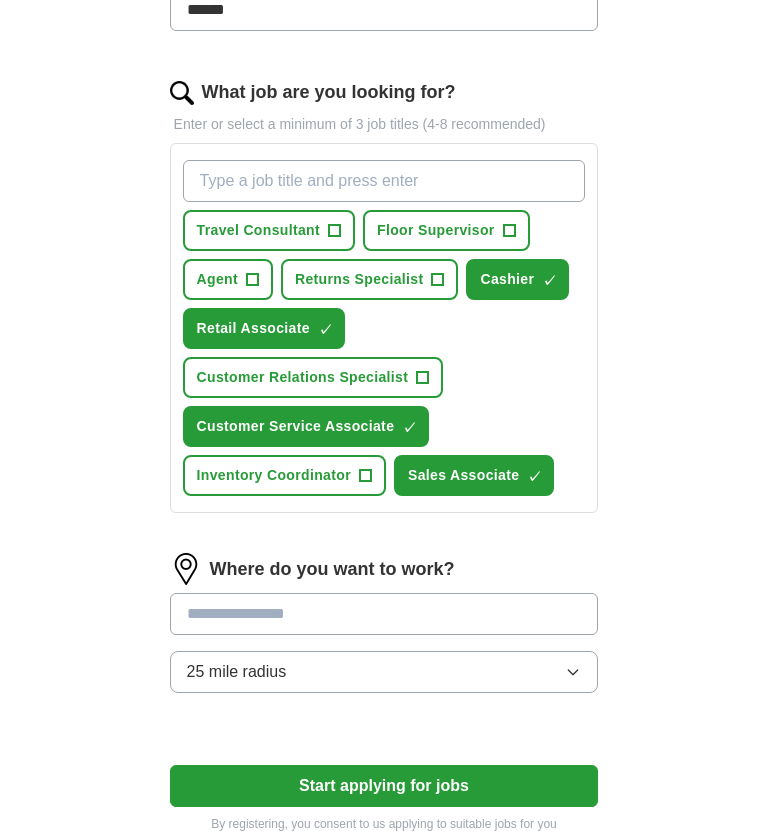 scroll, scrollTop: 618, scrollLeft: 0, axis: vertical 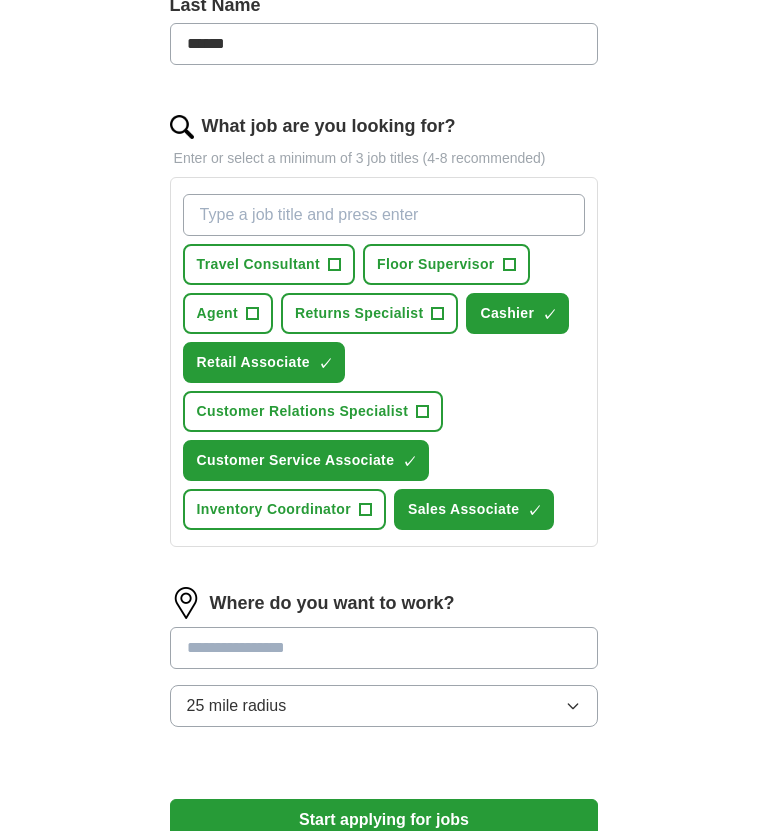 click at bounding box center (384, 649) 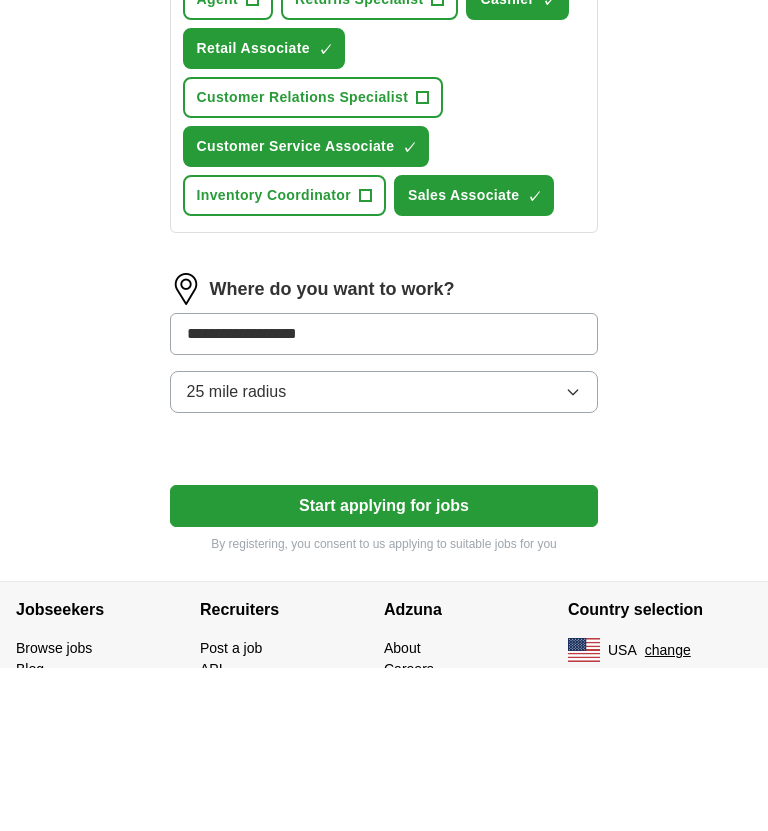 type on "**********" 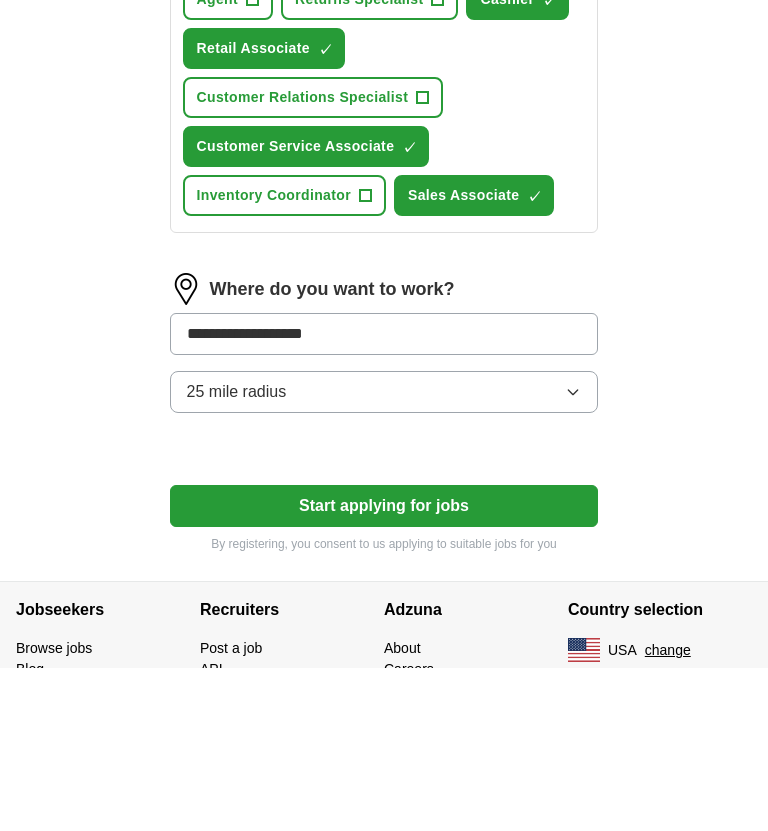 click on "**********" at bounding box center [384, 139] 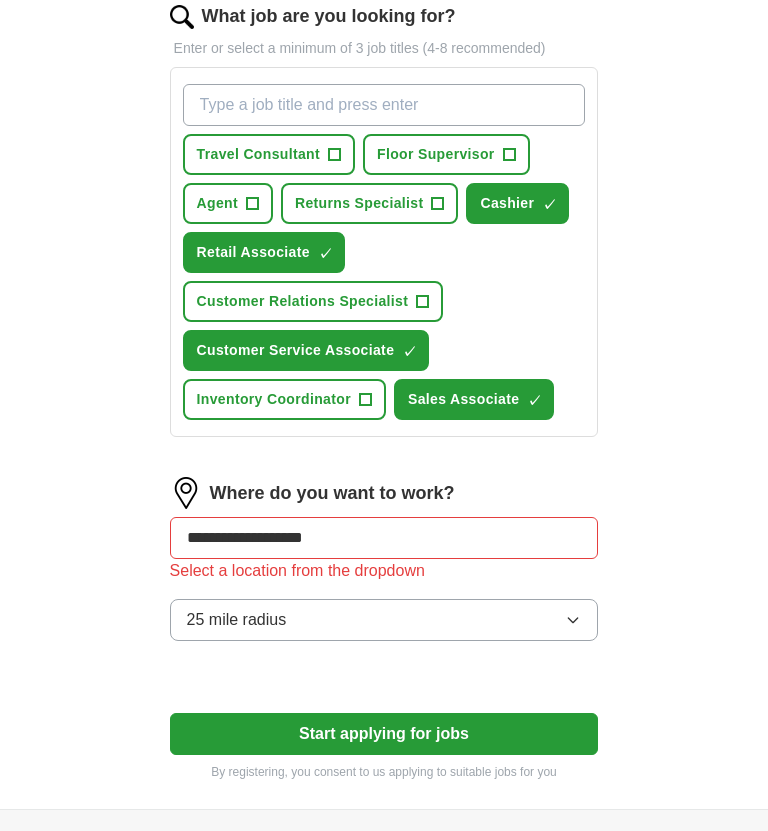 click on "**********" at bounding box center [384, 539] 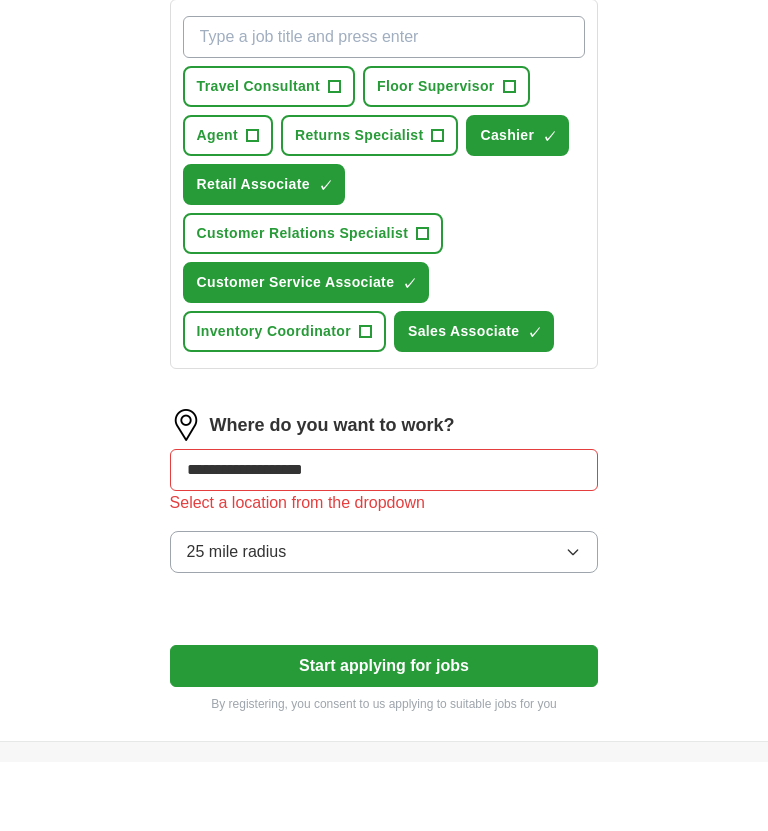 click on "25 mile radius" at bounding box center (384, 621) 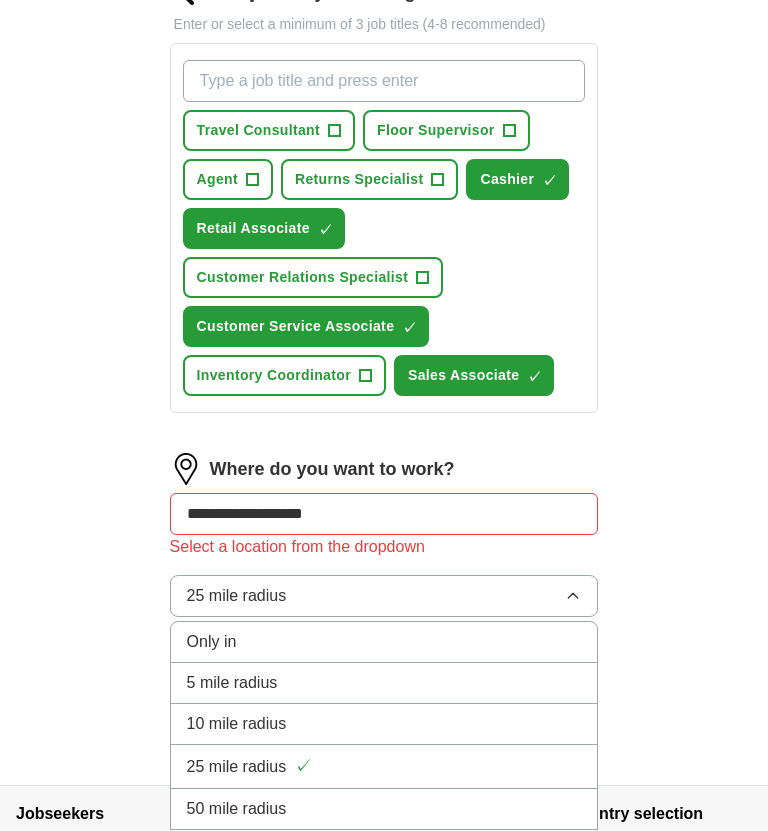 scroll, scrollTop: 716, scrollLeft: 0, axis: vertical 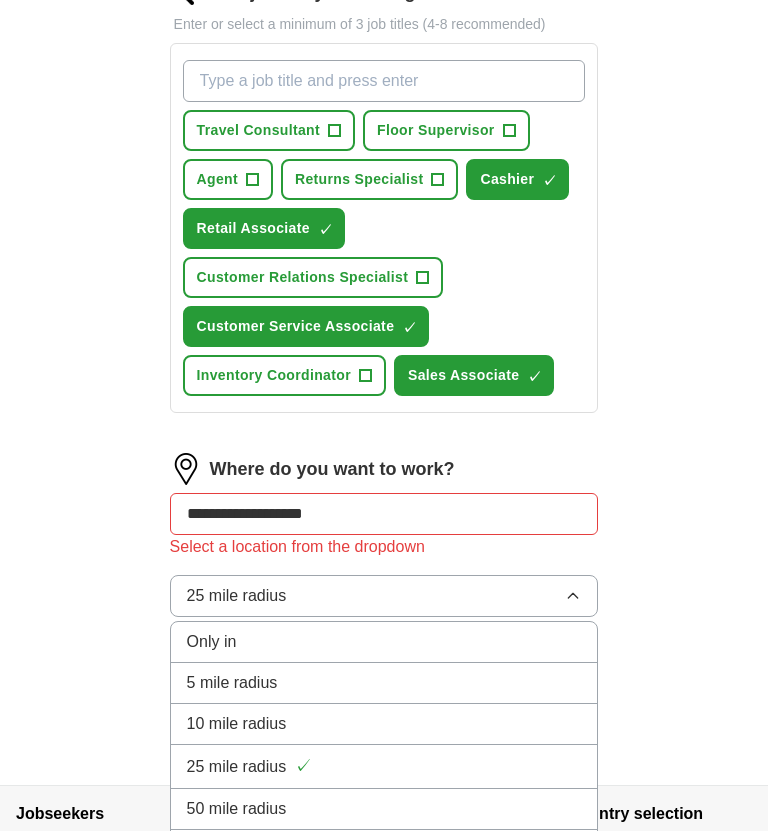 click on "10 mile radius" at bounding box center [384, 725] 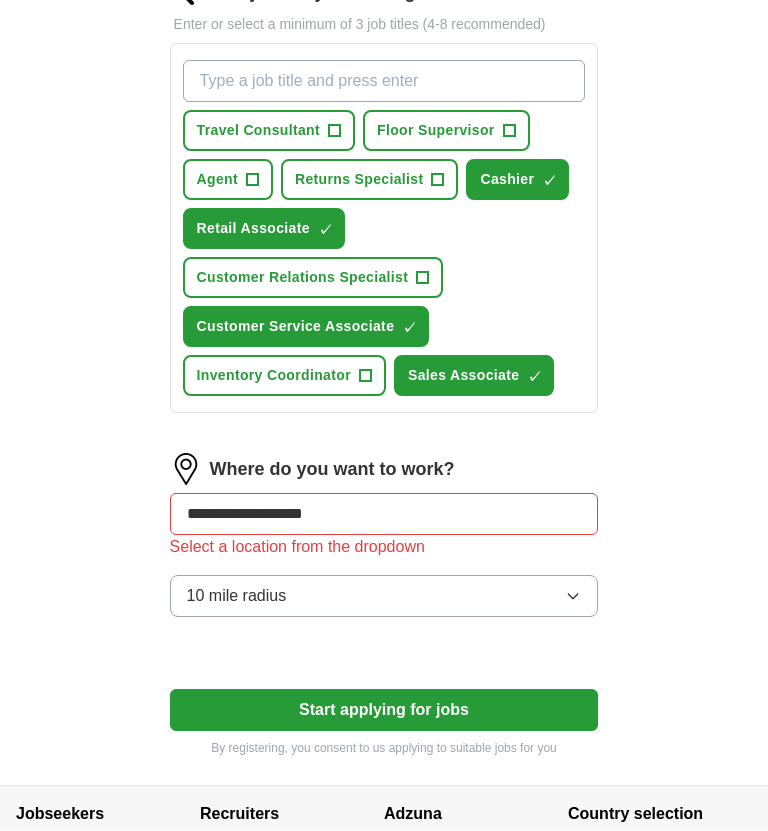 click on "Start applying for jobs" at bounding box center (384, 711) 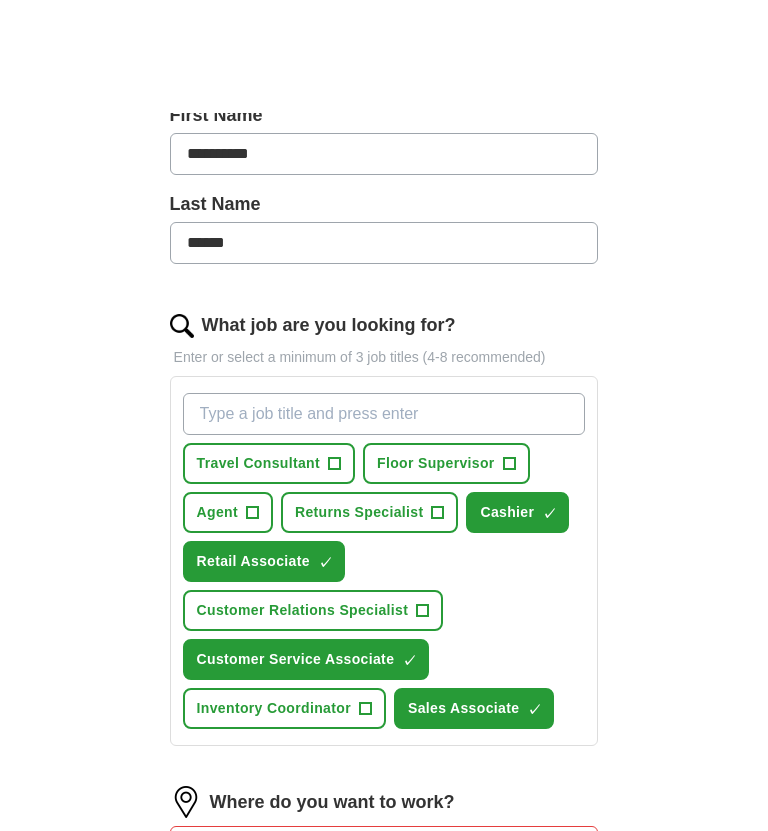 scroll, scrollTop: 0, scrollLeft: 0, axis: both 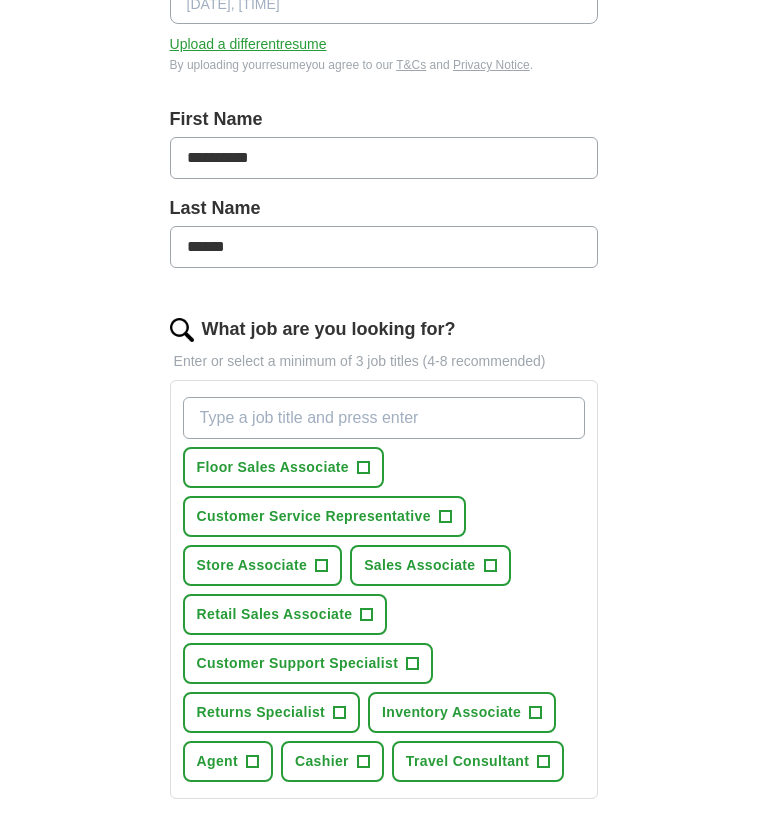 click on "Customer Service Representative +" at bounding box center [324, 516] 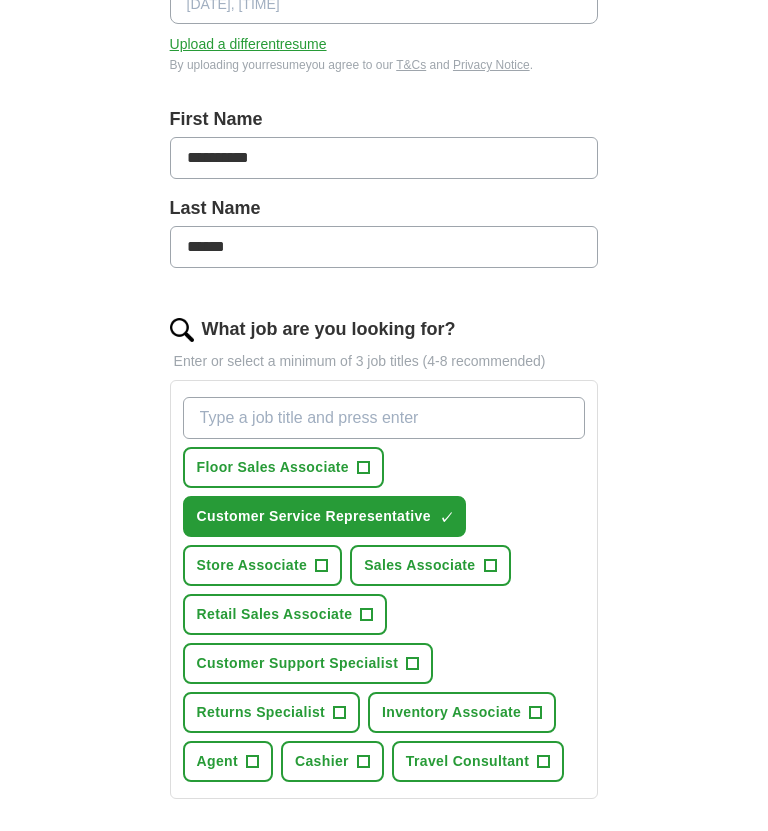 click on "Sales Associate +" at bounding box center (430, 565) 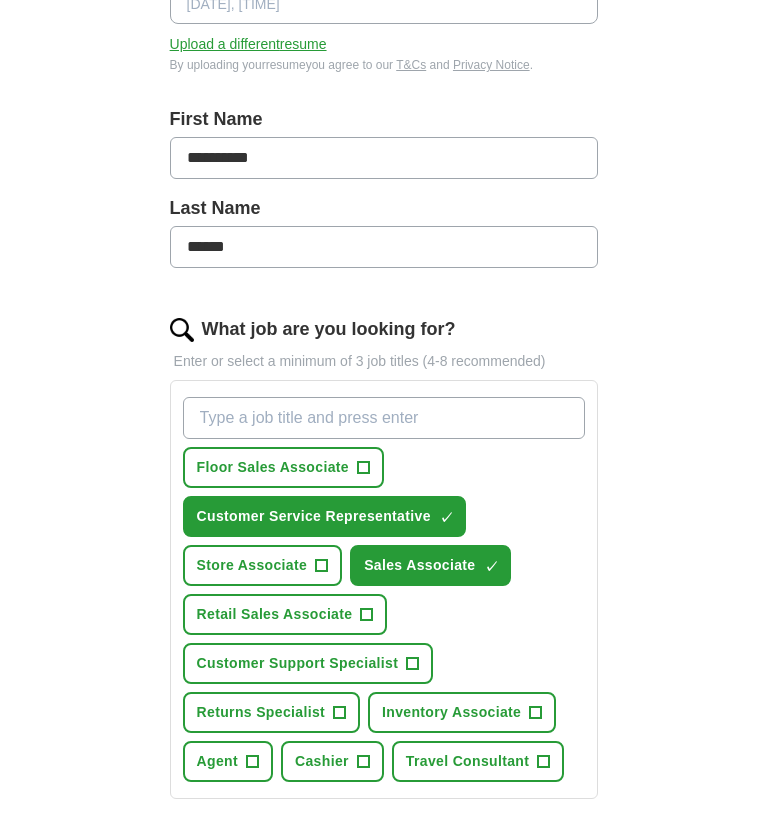 click on "+" at bounding box center [367, 615] 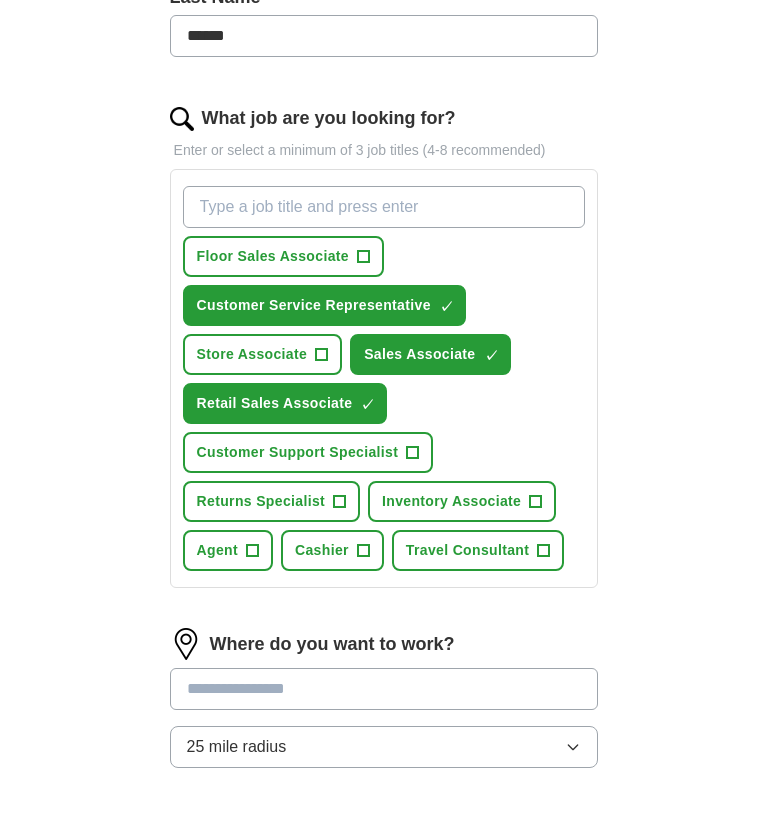 scroll, scrollTop: 596, scrollLeft: 0, axis: vertical 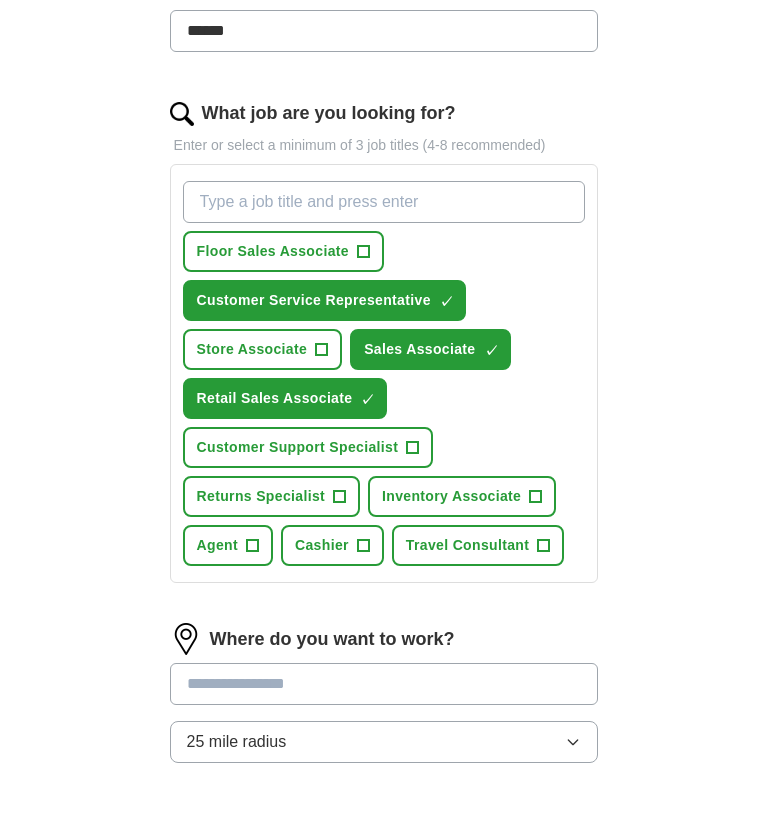 click at bounding box center [384, 684] 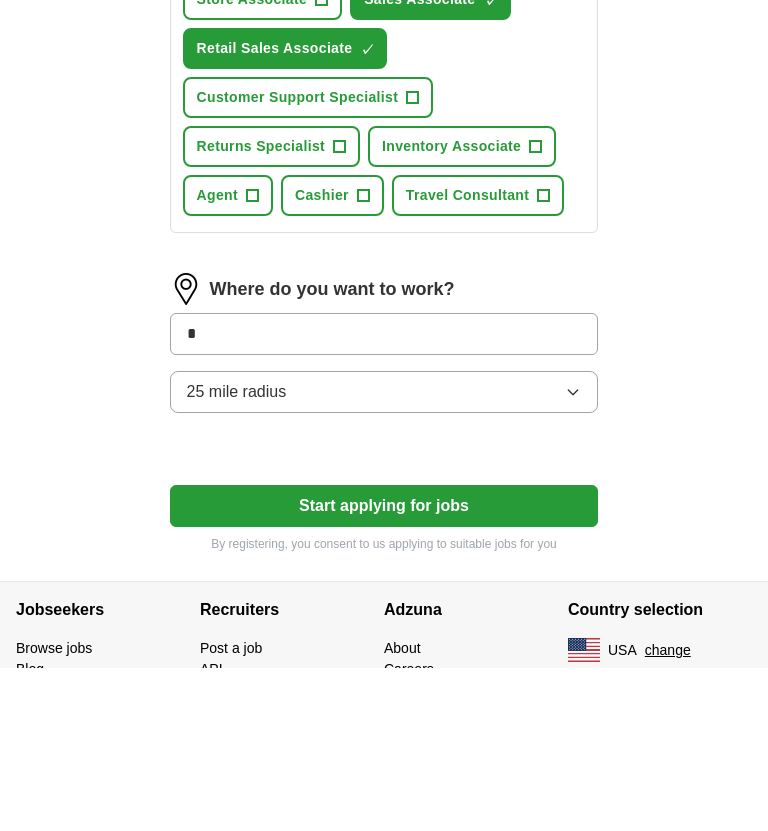 type on "*" 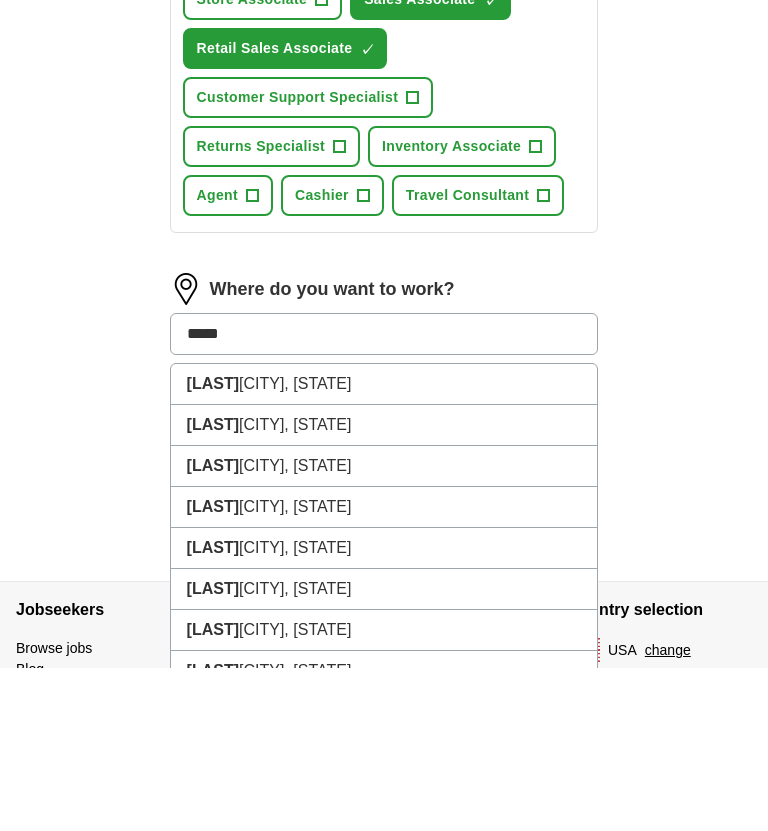 scroll, scrollTop: 741, scrollLeft: 0, axis: vertical 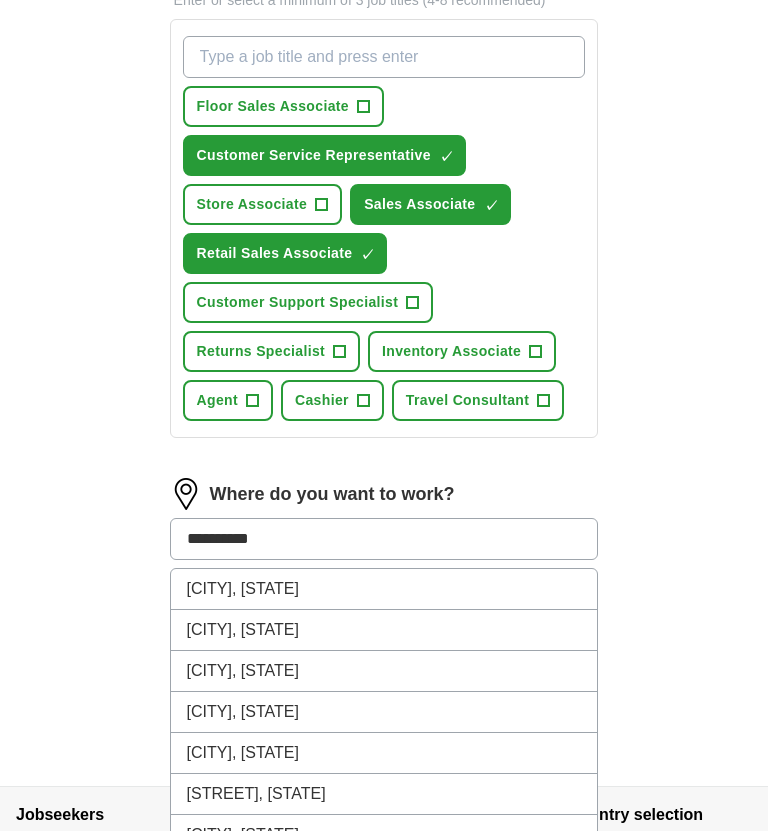 type on "**********" 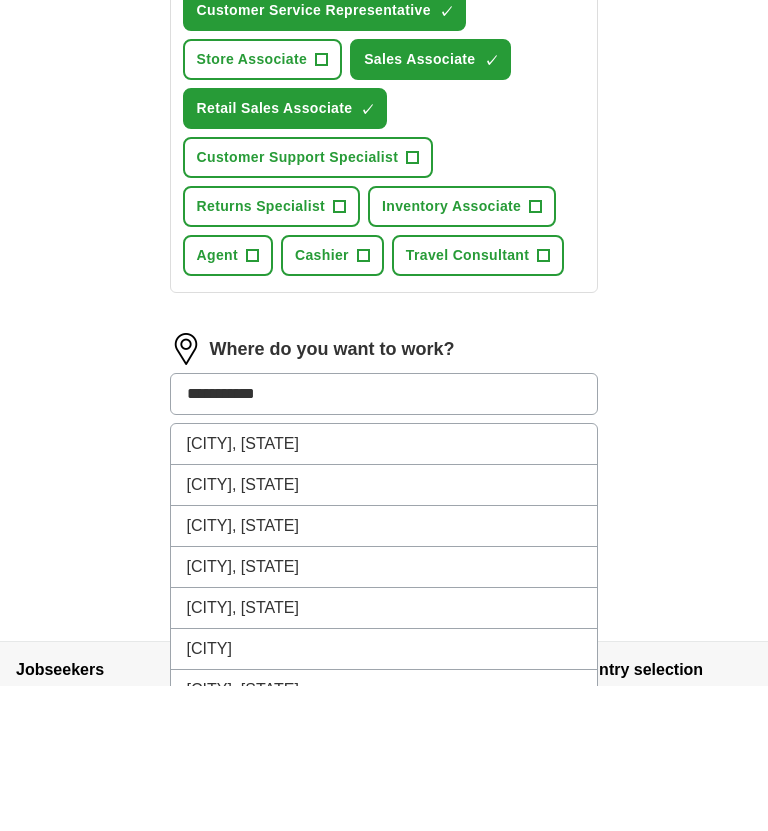 click on "[CITY], [STATE]" at bounding box center [384, 712] 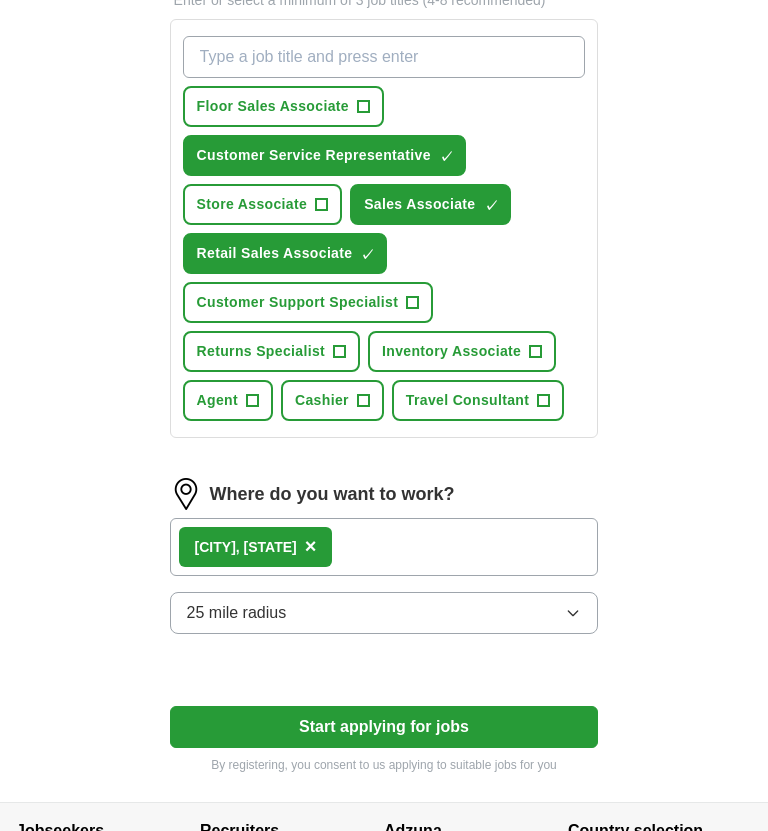 click on "Start applying for jobs" at bounding box center [384, 727] 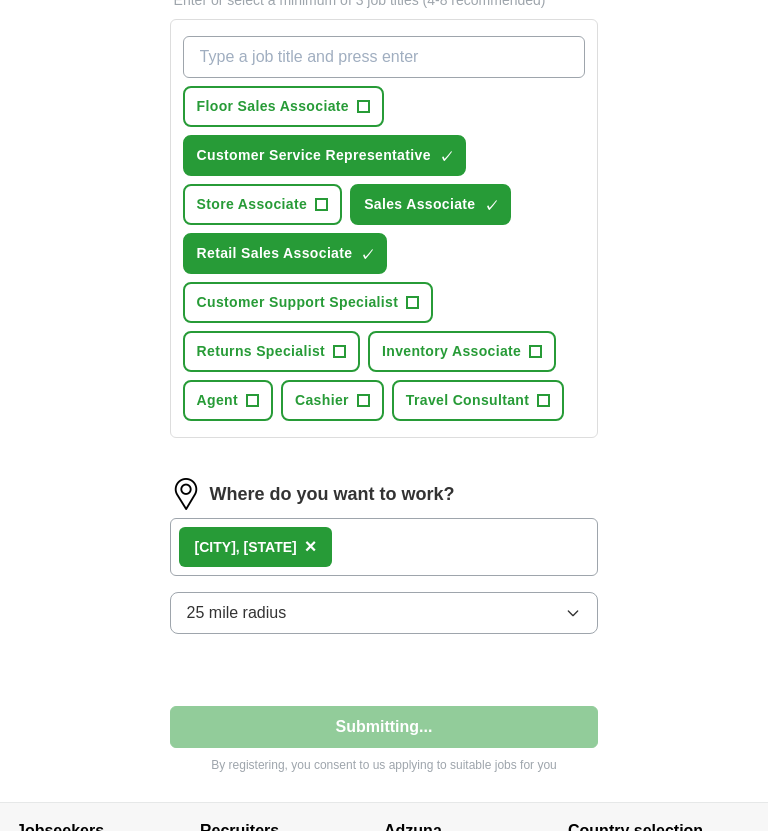 select on "**" 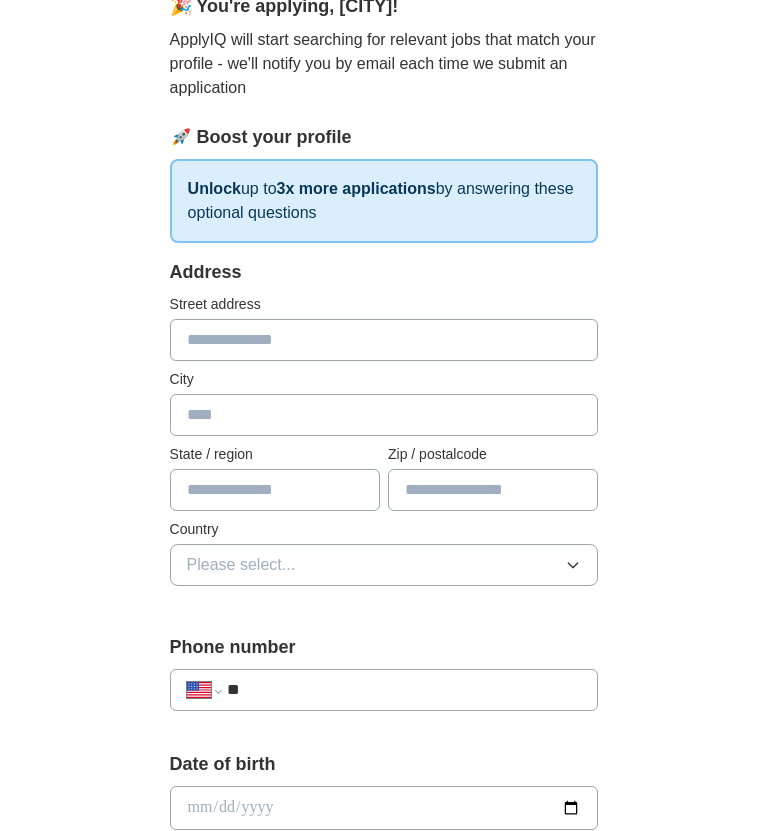 scroll, scrollTop: 0, scrollLeft: 0, axis: both 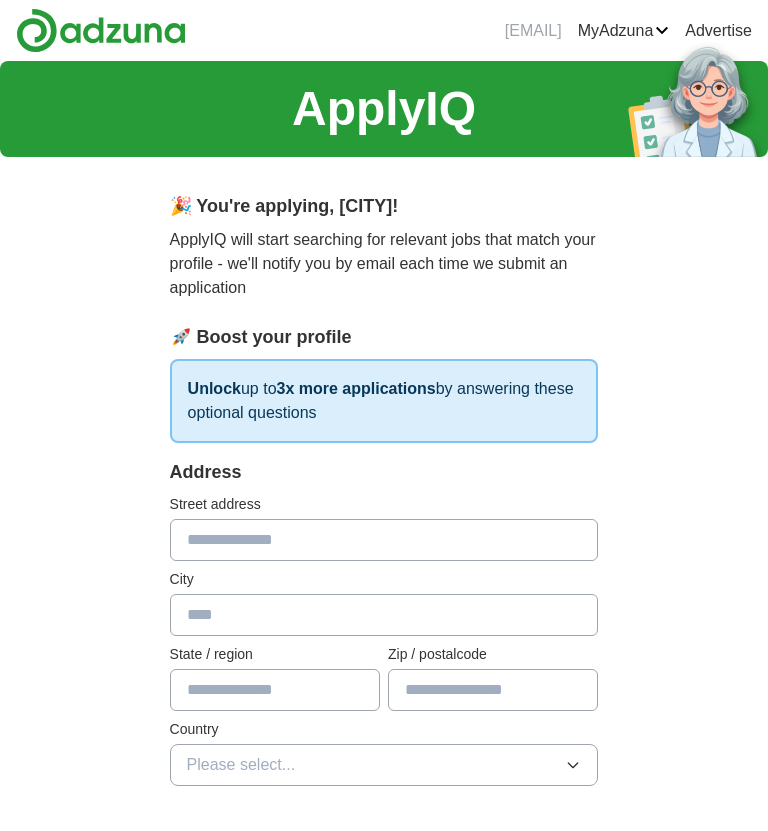 click at bounding box center (384, 540) 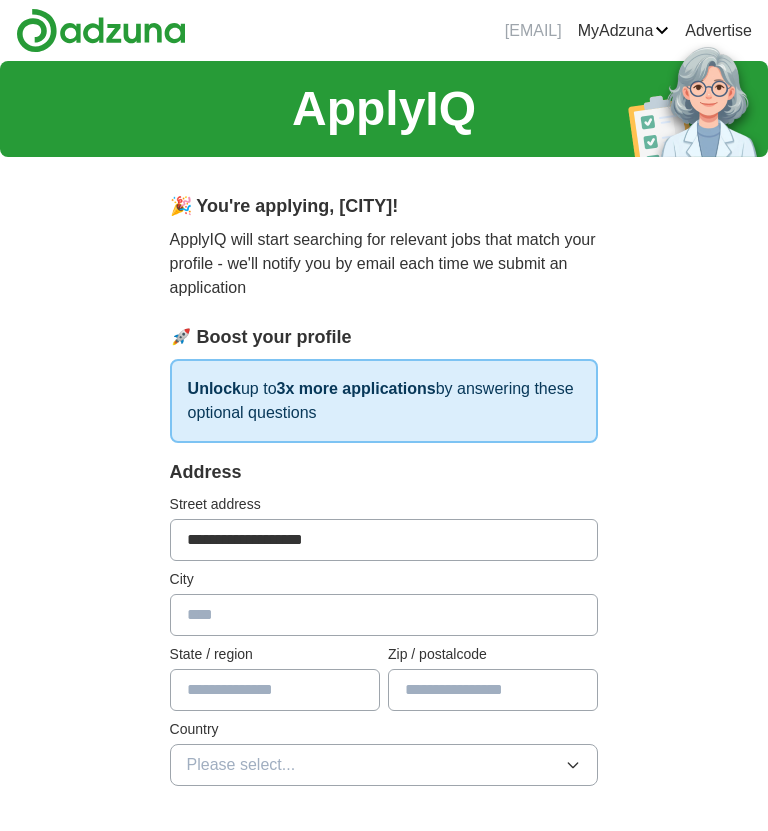 type on "**********" 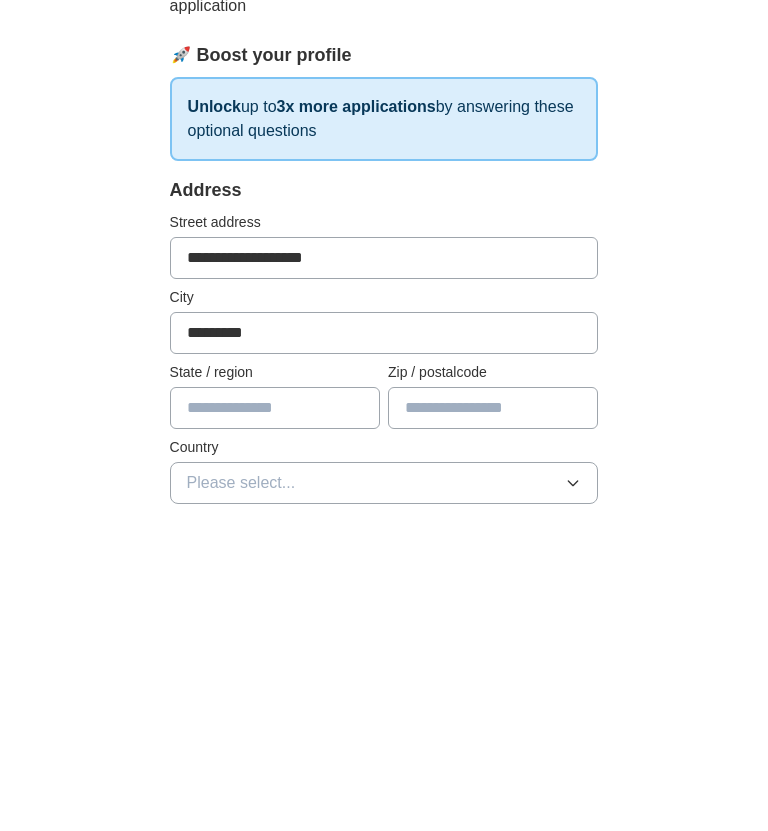 type on "********" 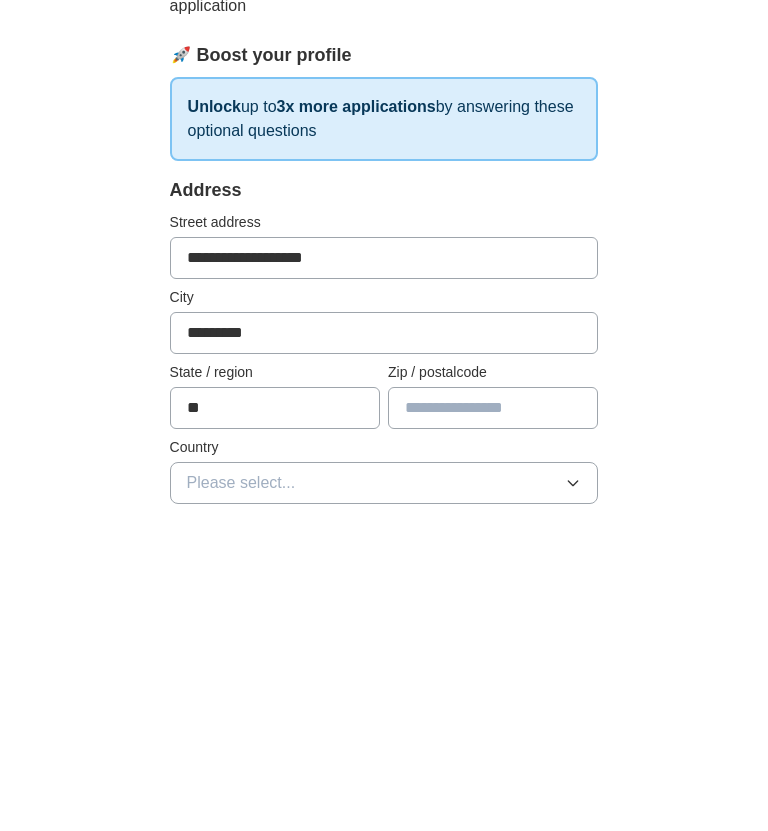 type on "**" 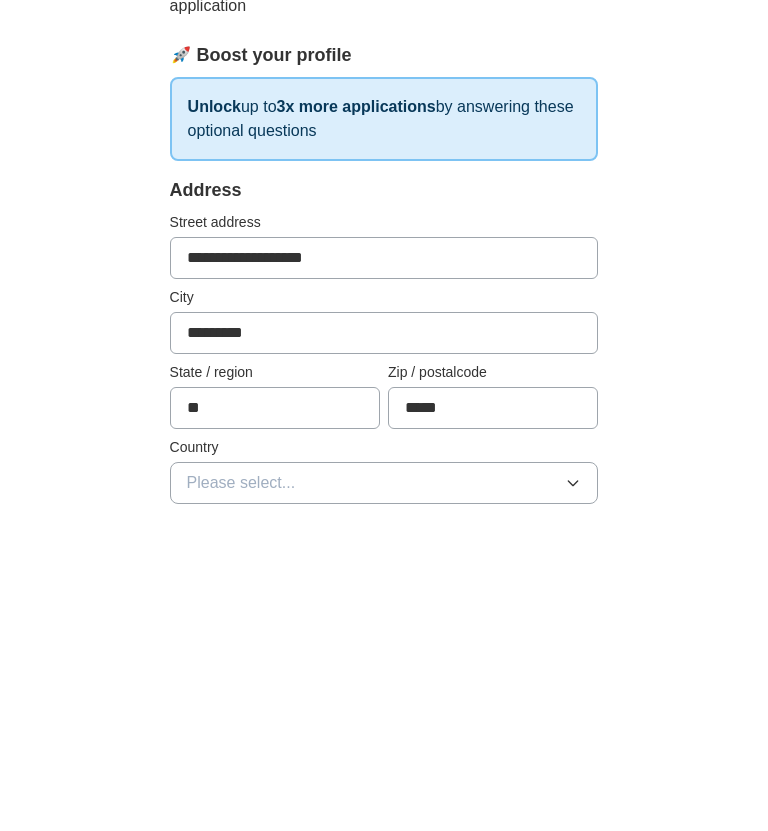 type on "*****" 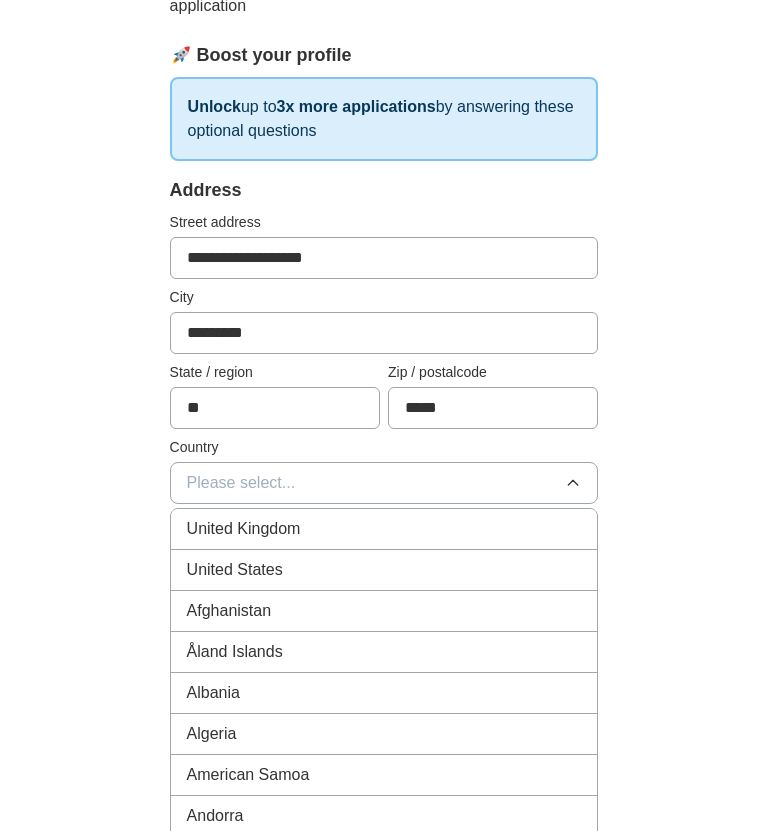scroll, scrollTop: 282, scrollLeft: 0, axis: vertical 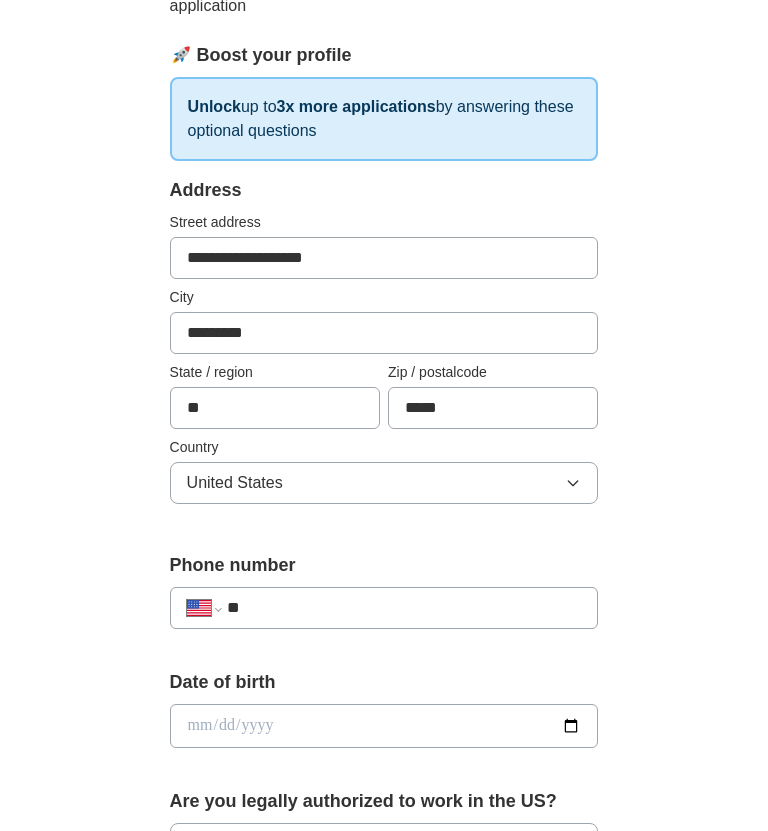 click on "**" at bounding box center [404, 608] 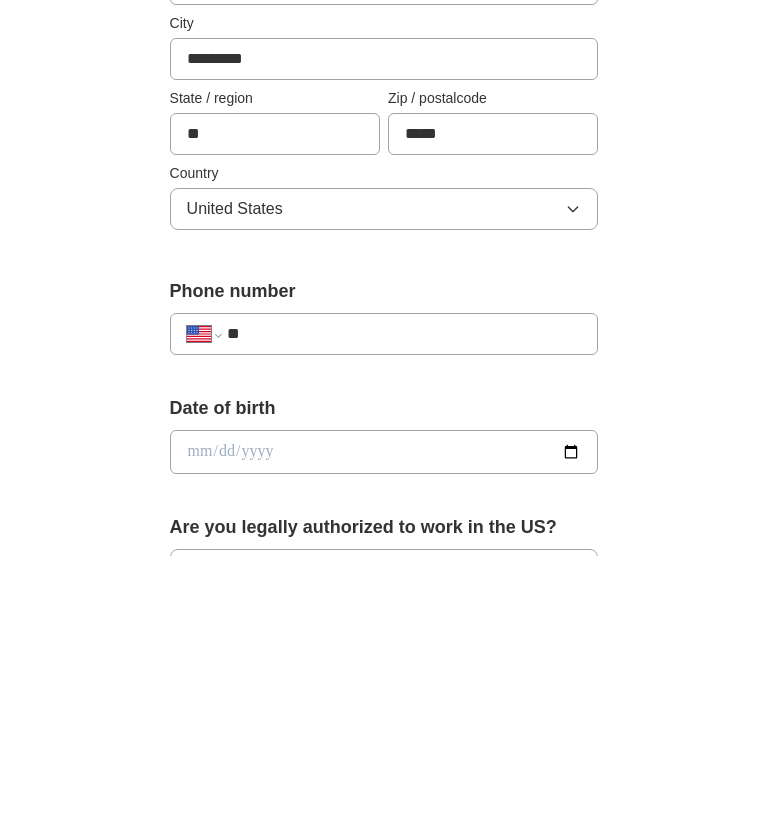 type on "**********" 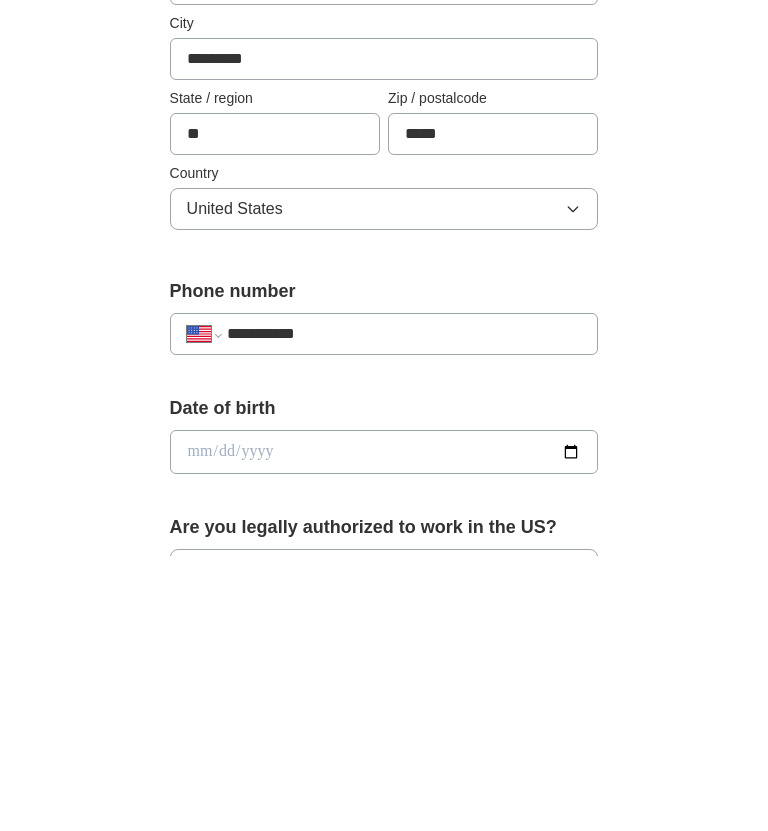 select on "**" 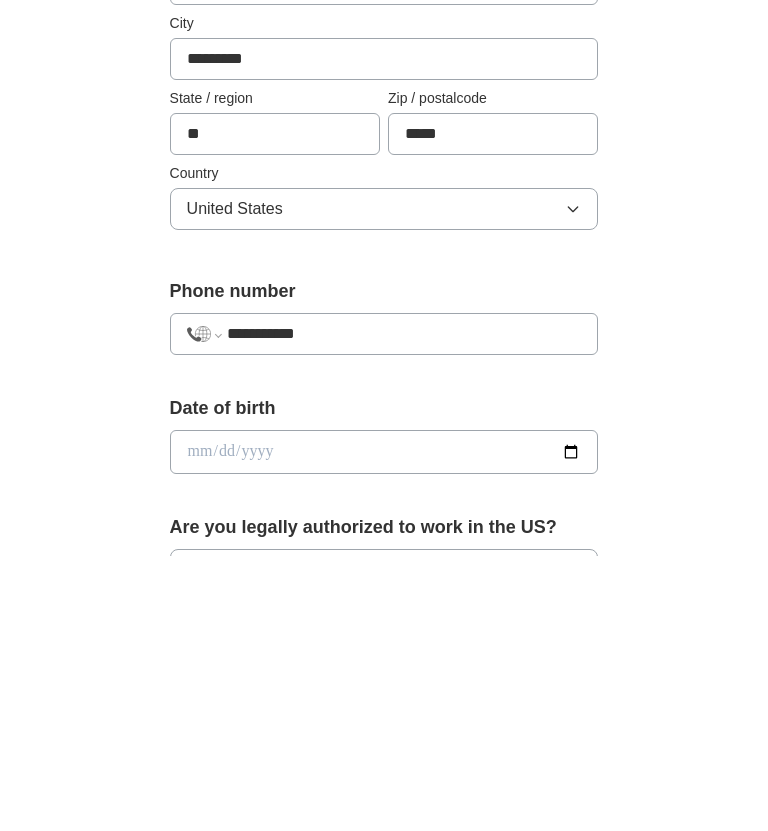 click at bounding box center (384, 727) 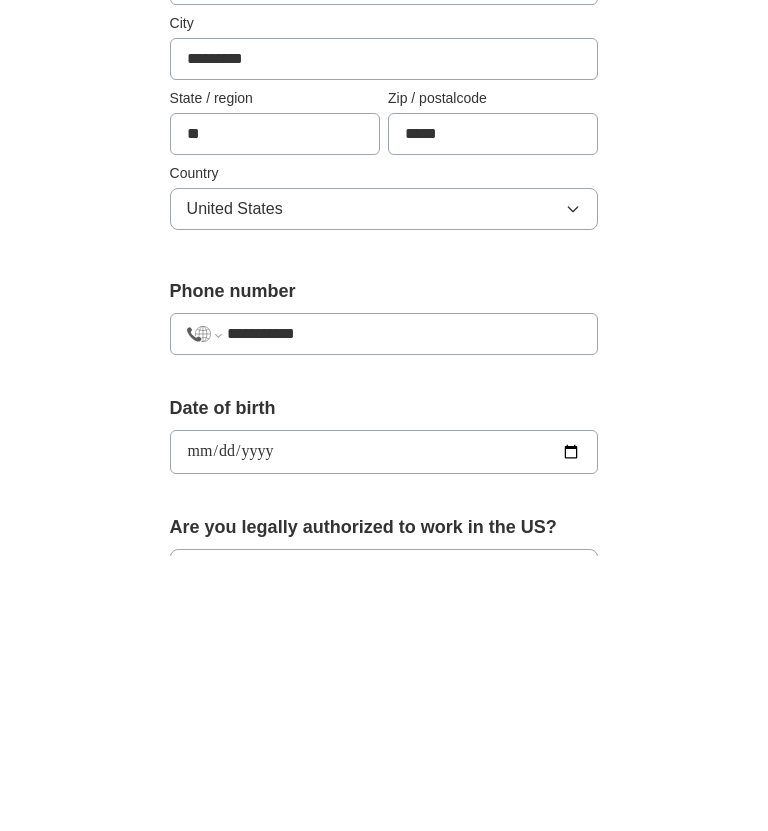 scroll, scrollTop: 557, scrollLeft: 0, axis: vertical 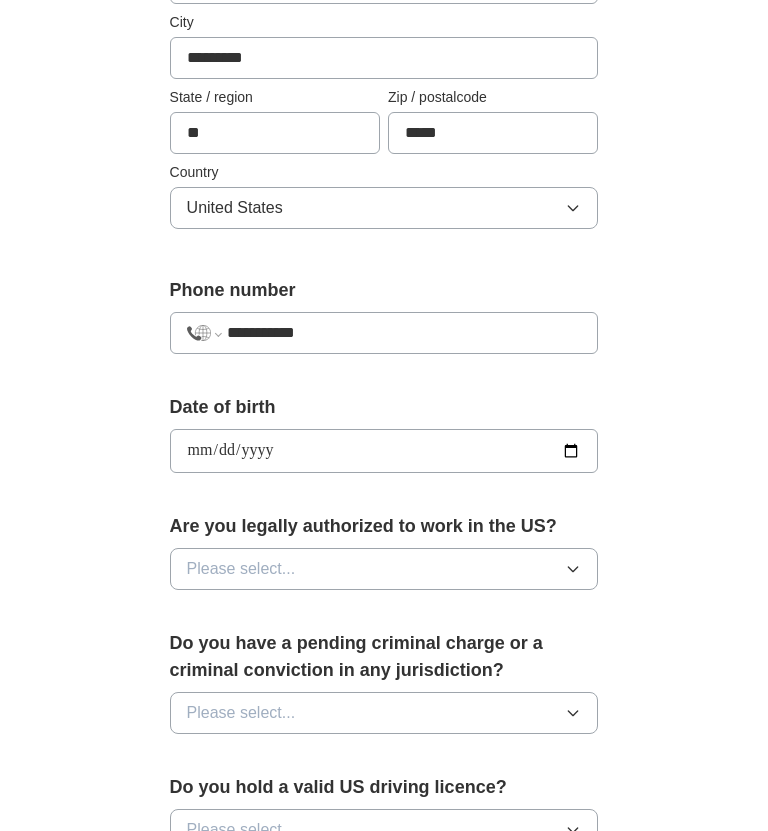 click on "**********" at bounding box center (384, 451) 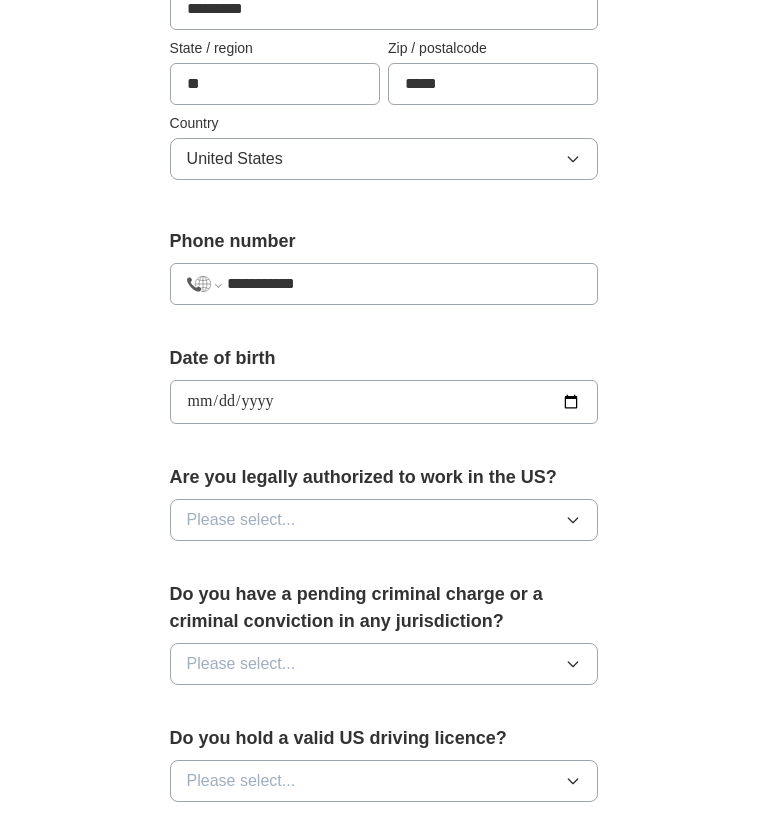 scroll, scrollTop: 658, scrollLeft: 0, axis: vertical 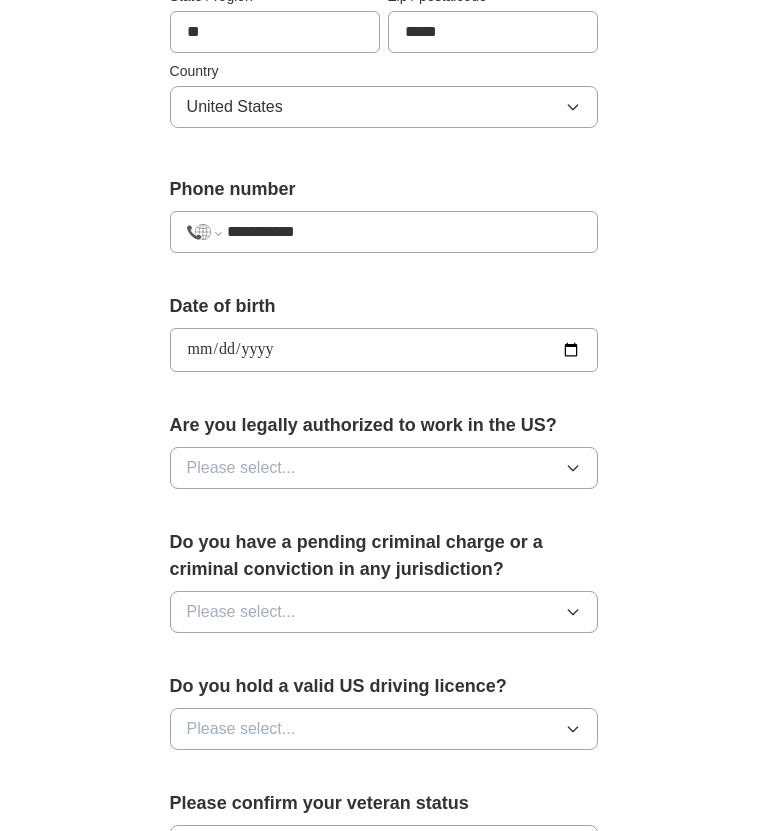 click on "Please select..." at bounding box center (384, 468) 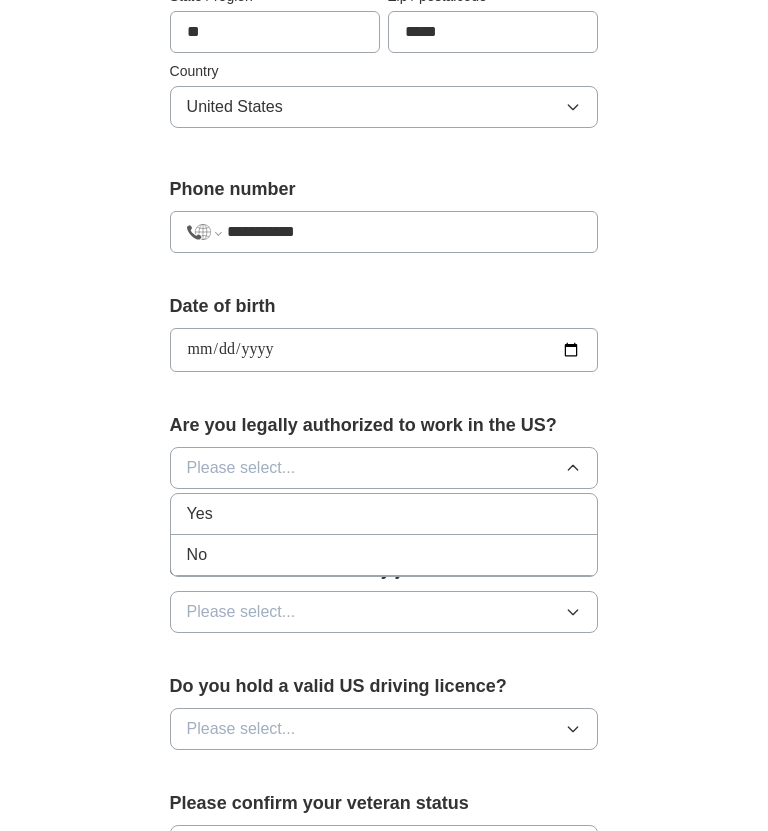 click on "Yes" at bounding box center (384, 514) 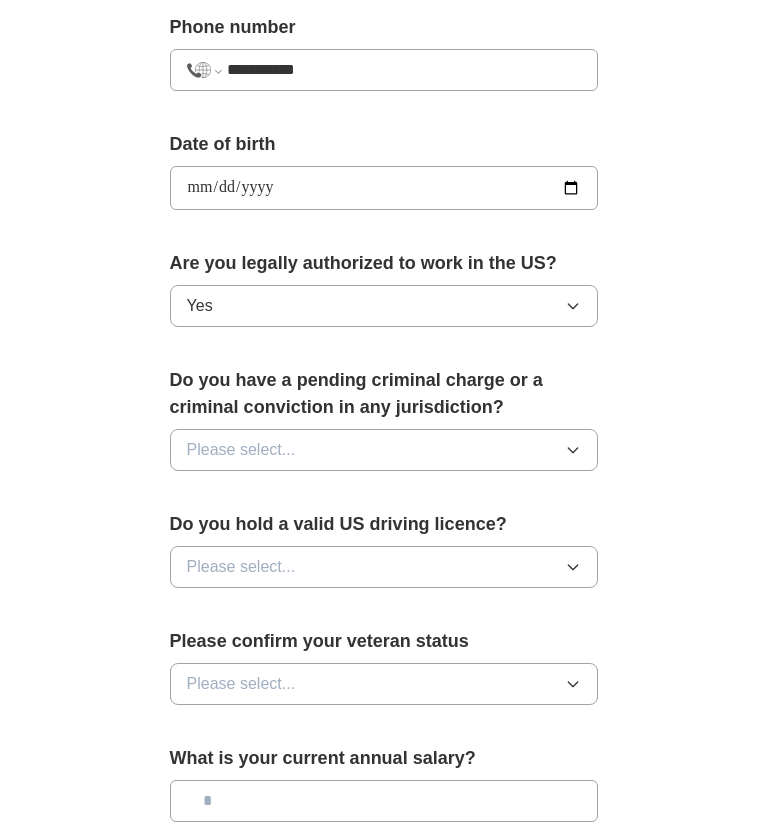 click 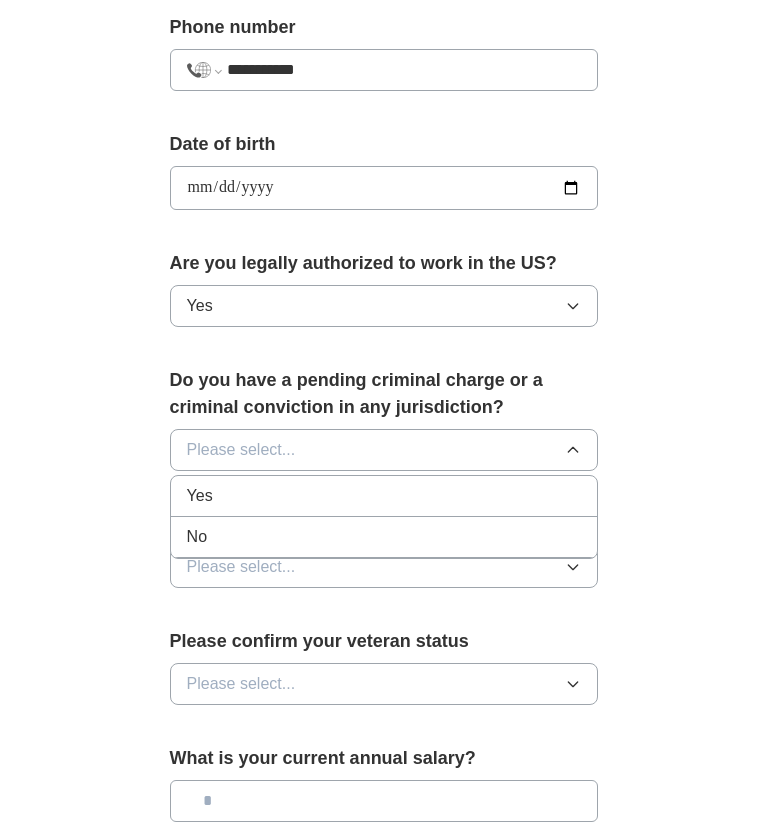 click on "No" at bounding box center (384, 537) 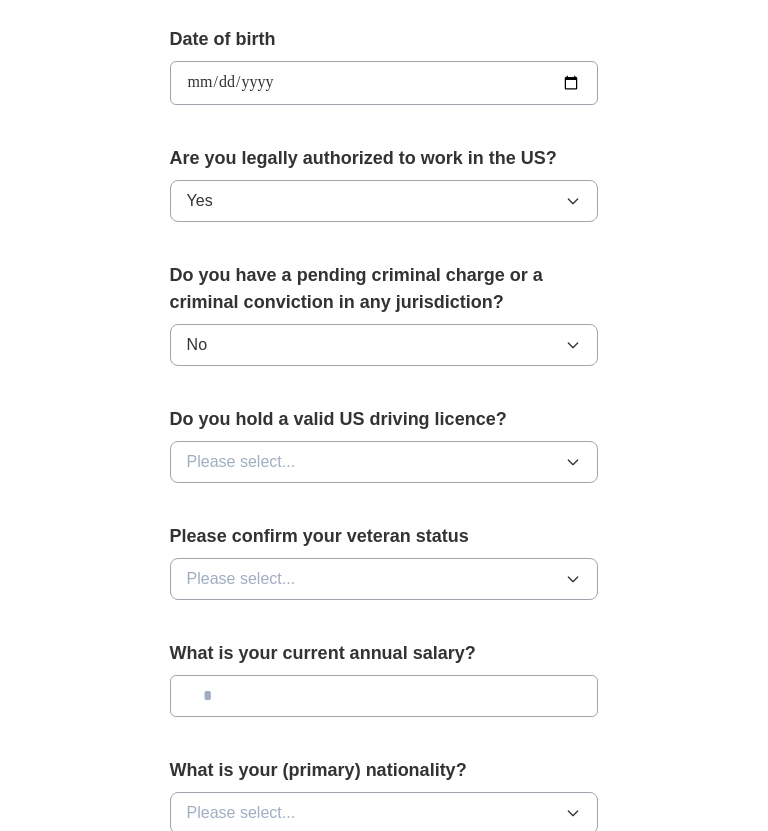 scroll, scrollTop: 932, scrollLeft: 0, axis: vertical 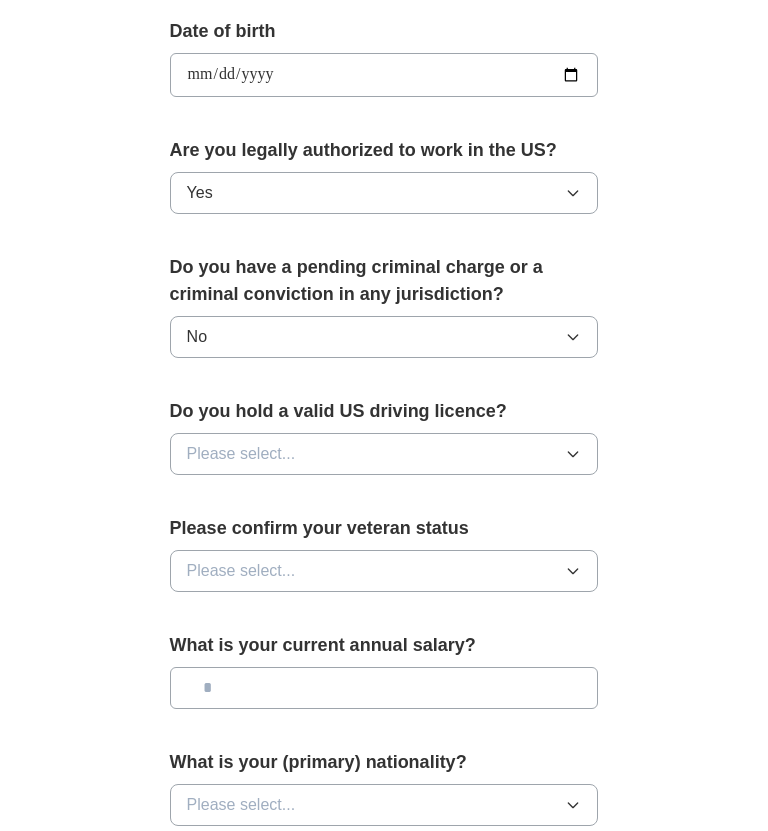 click on "Please select..." at bounding box center (384, 455) 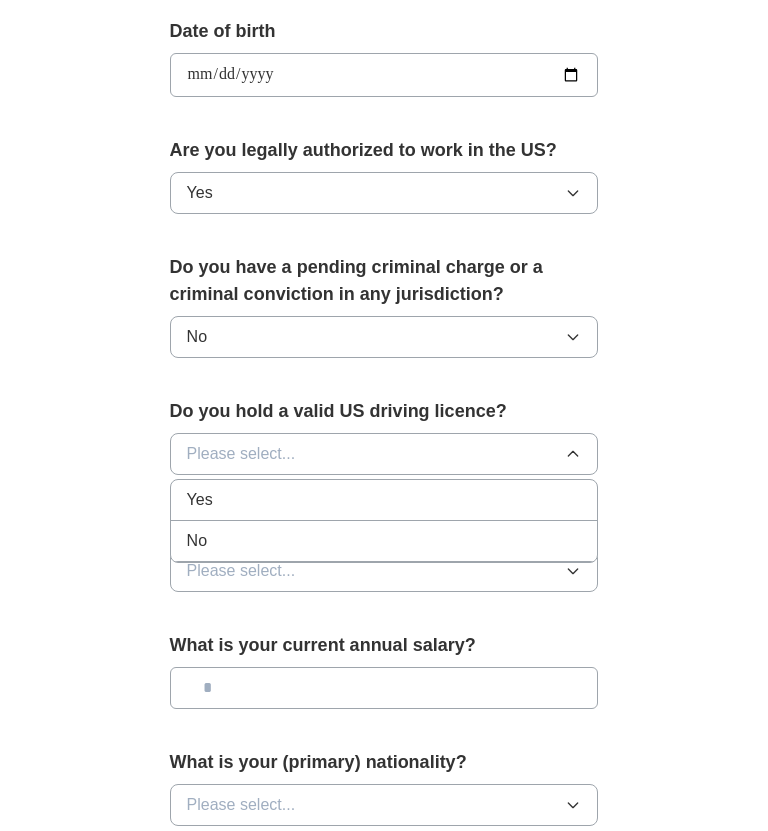 click on "No" at bounding box center [384, 541] 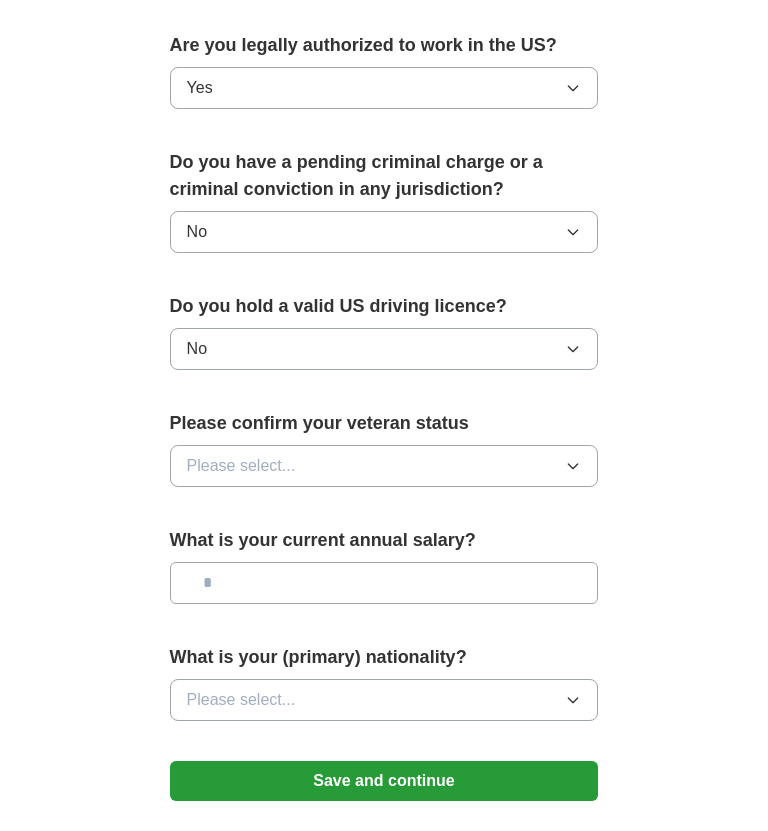 click on "Please select..." at bounding box center (384, 467) 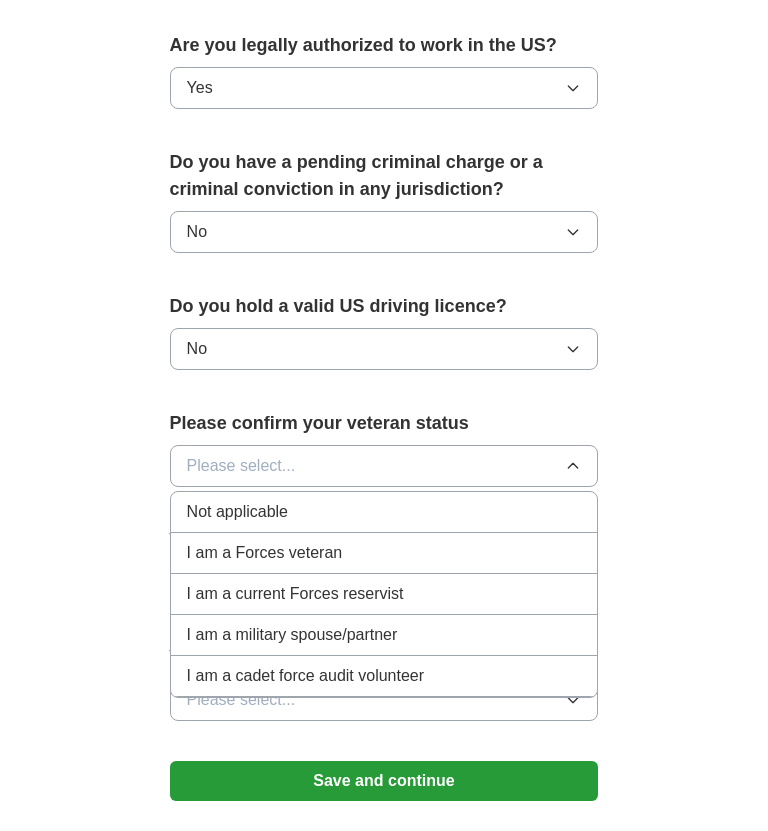 click on "Not applicable" at bounding box center [384, 512] 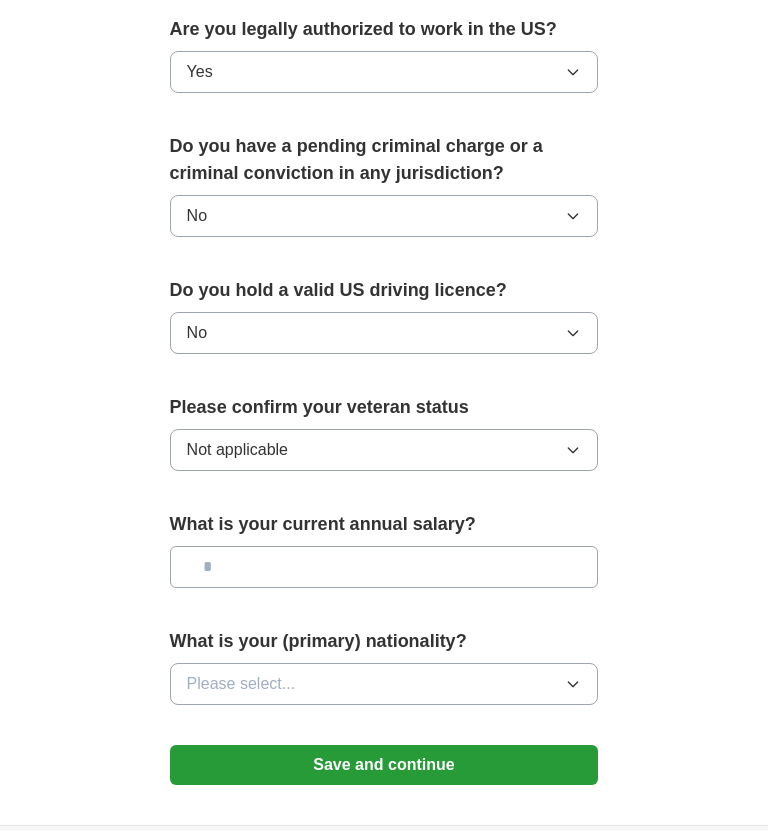 scroll, scrollTop: 1080, scrollLeft: 0, axis: vertical 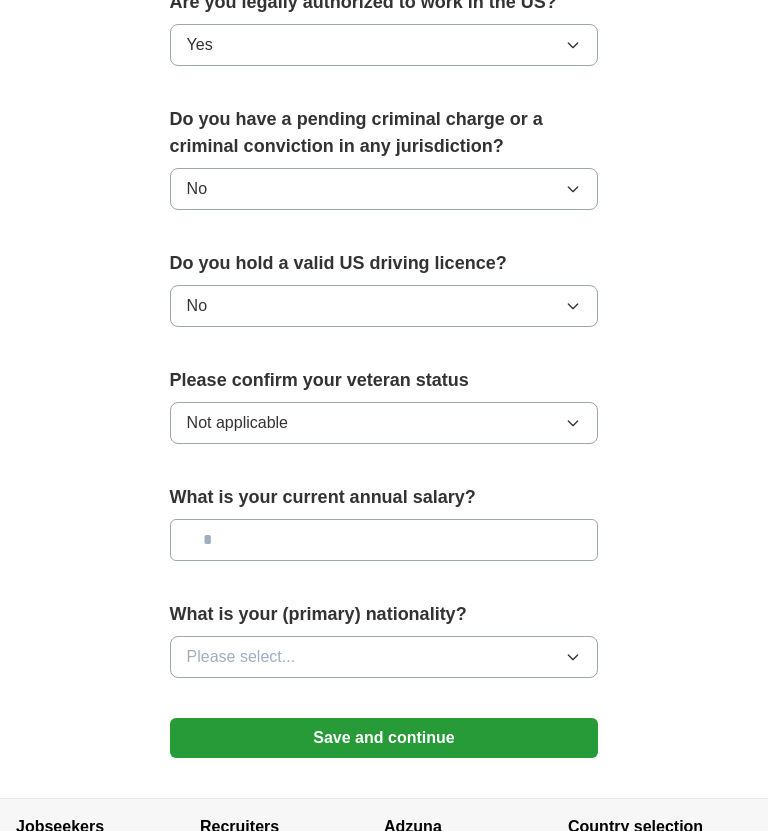 click at bounding box center (384, 541) 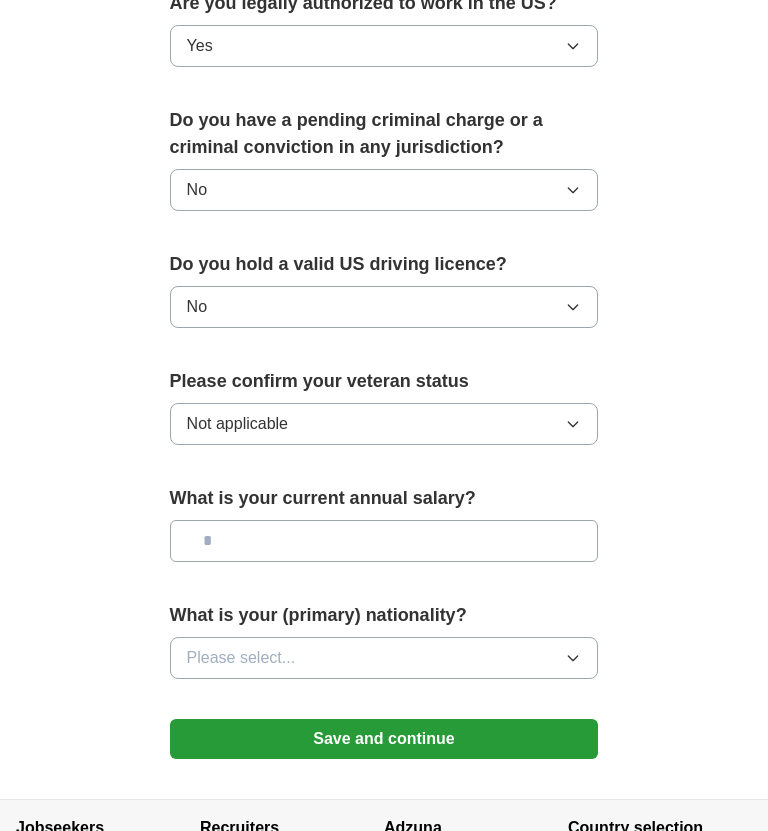 type 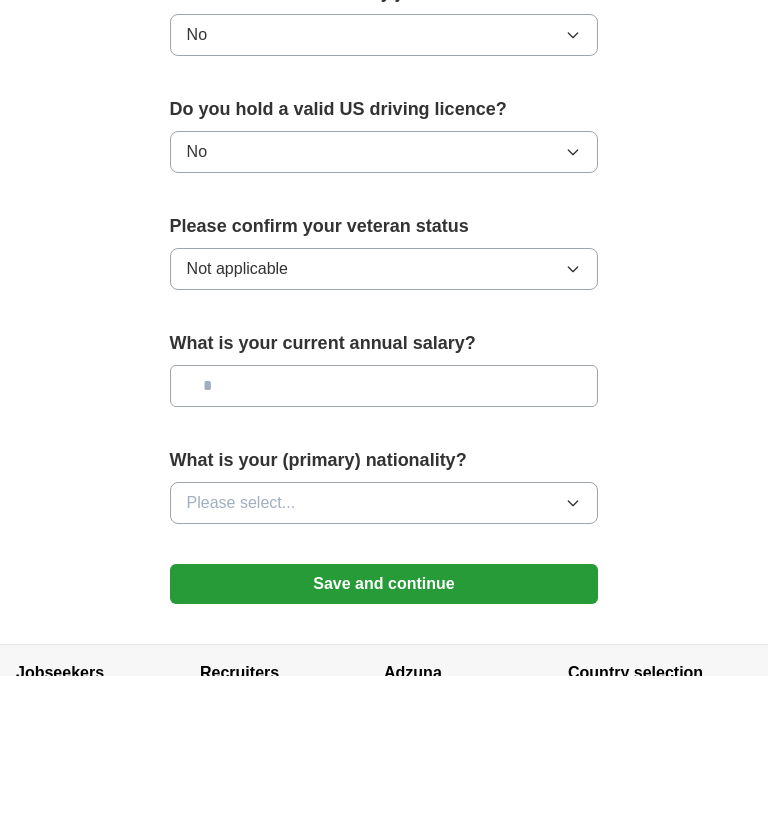 click on "Please select..." at bounding box center (384, 658) 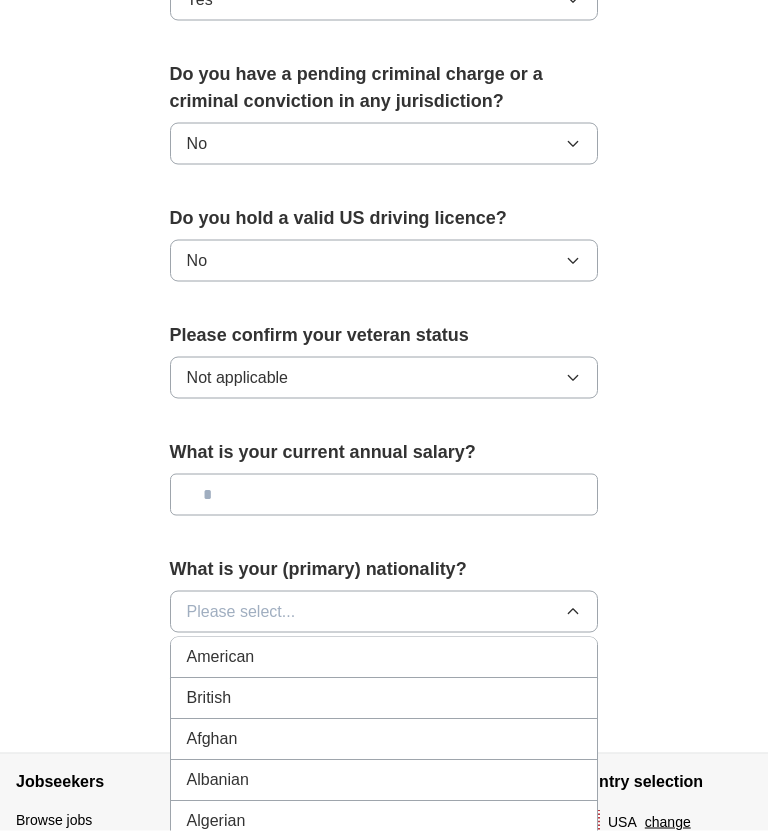 scroll, scrollTop: 1162, scrollLeft: 0, axis: vertical 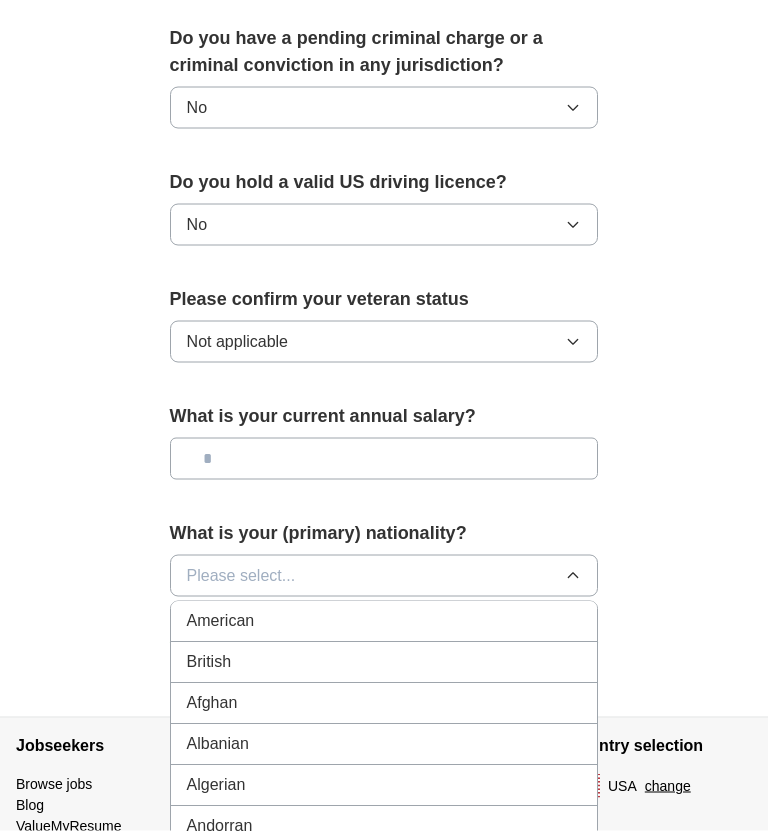 click on "American" at bounding box center (384, 622) 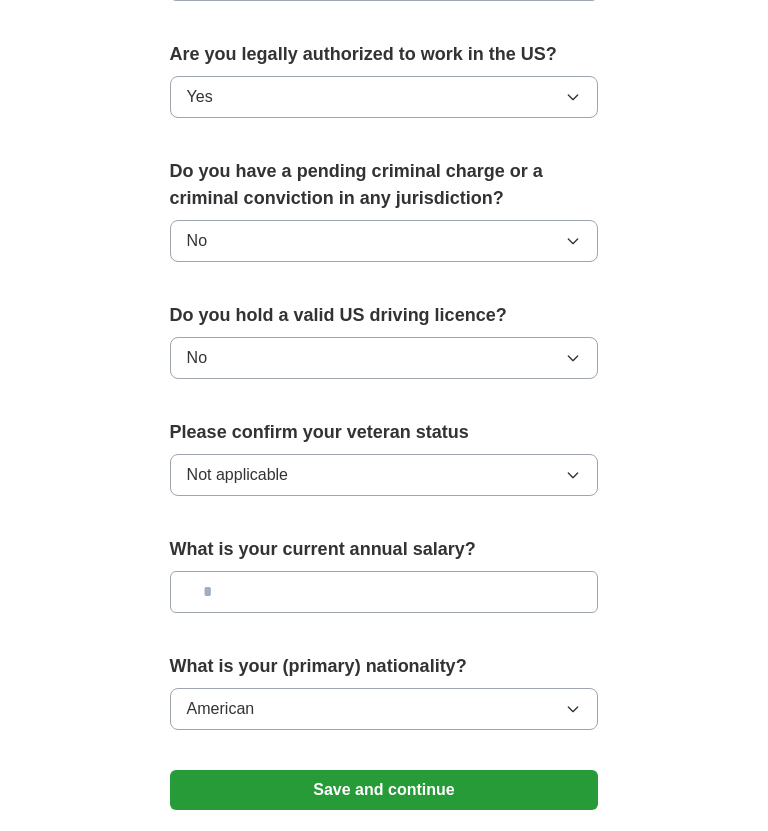 scroll, scrollTop: 1028, scrollLeft: 0, axis: vertical 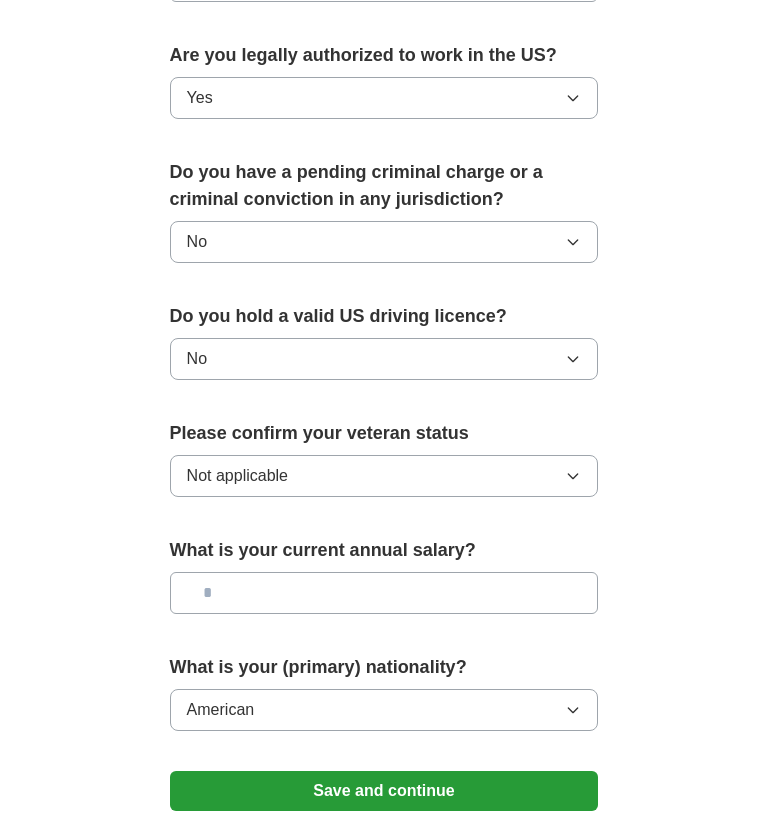 click on "Save and continue" at bounding box center (384, 791) 